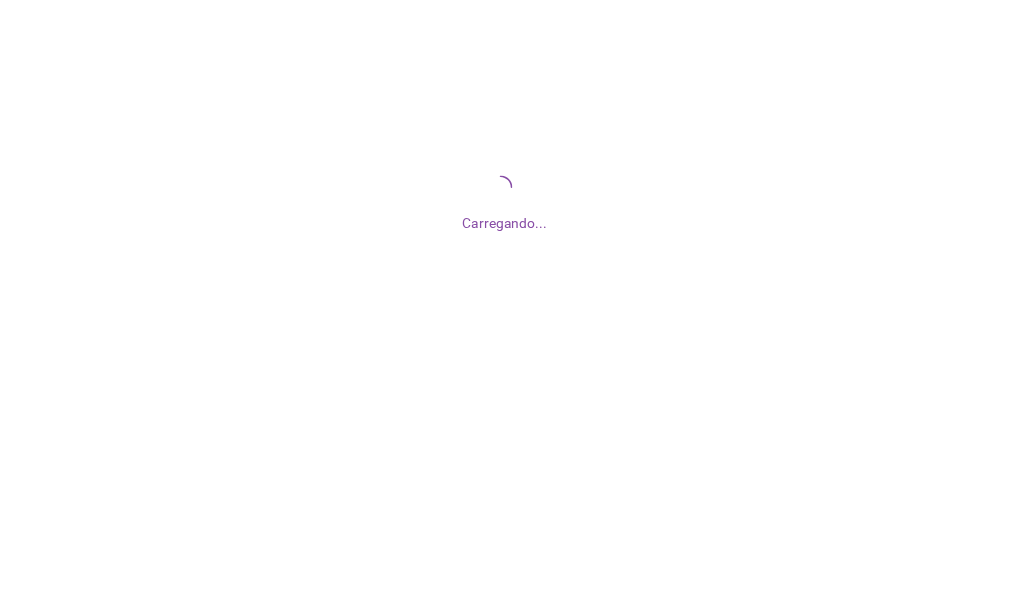 scroll, scrollTop: 0, scrollLeft: 0, axis: both 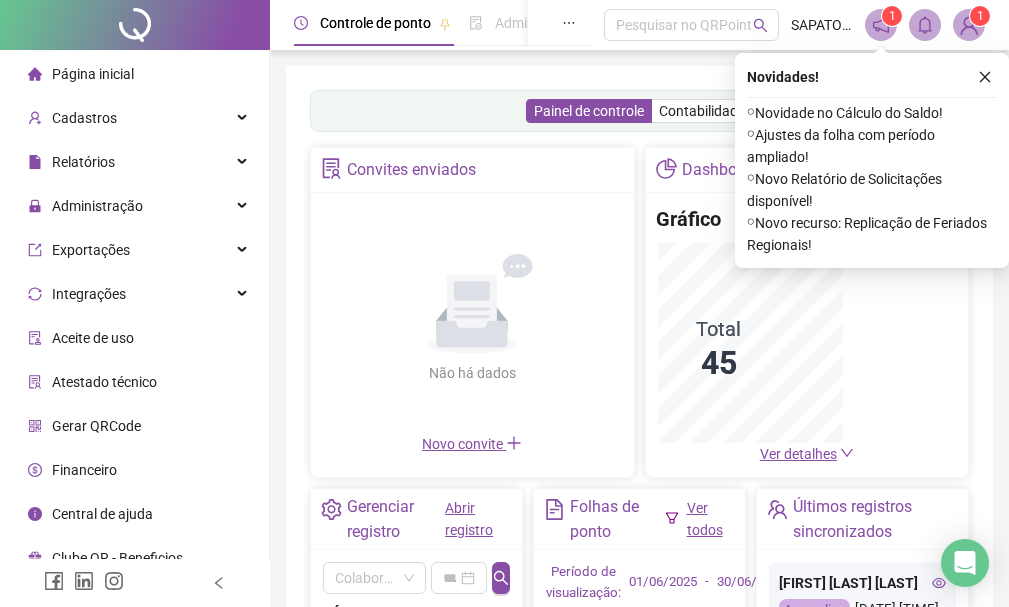 click on "Novidades ! ⚬  Novidade no Cálculo do Saldo! ⚬  Ajustes da folha com período ampliado! ⚬  Novo Relatório de Solicitações disponível! ⚬  Novo recurso: Replicação de Feriados Regionais!" at bounding box center [872, 160] 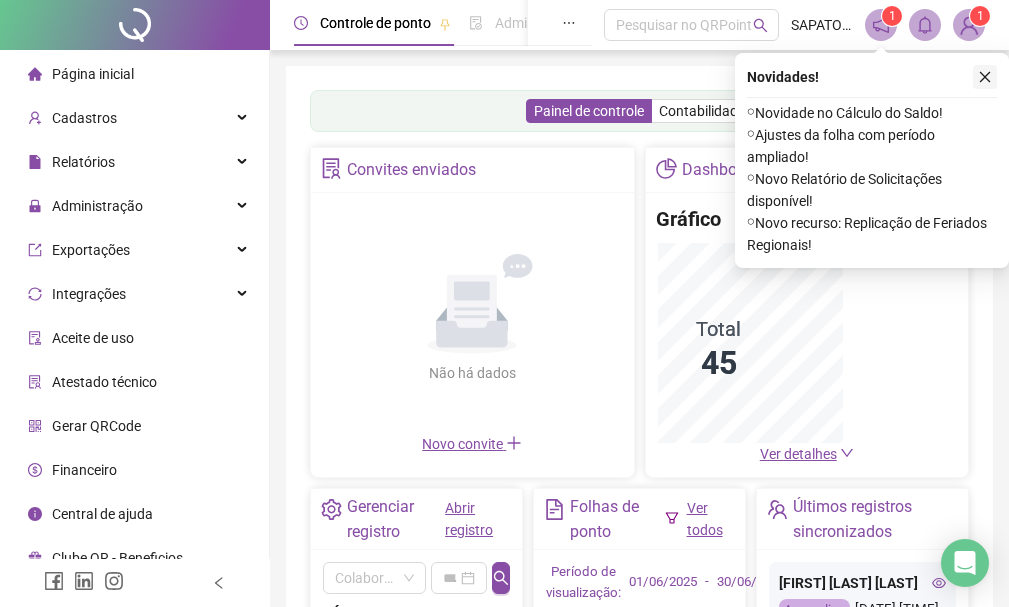 click 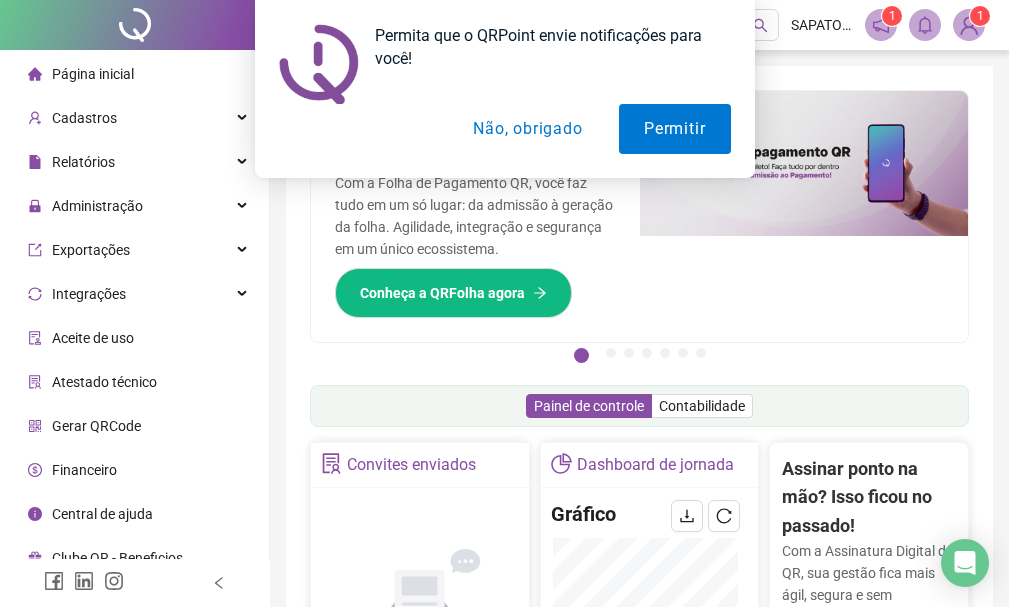 click on "Controle de ponto Admissão digital Gestão de férias Painel do DP Folha de pagamento   Pesquisar no QRPoint [COMPANY] 1 1 Pague o QRPoint com Cartão de Crédito Sua assinatura: mais segurança, prática e sem preocupações com boletos! Saiba mais Sua folha de pagamento, mais simples do que nunca! Com a Folha de Pagamento QR, você faz tudo em um só lugar: da admissão à geração da folha. Agilidade, integração e segurança em um único ecossistema. Conheça a QRFolha agora 🔍 Precisa de Ajuda? Conte com o Suporte da QRPoint! Encontre respostas rápidas e eficientes em nosso Guia Prático de Suporte. Acesse agora e descubra todos os nossos canais de atendimento! 🚀 Saiba Mais Automatize seu DP e ganhe mais tempo! 🚀 Agende uma demonstração agora e veja como simplificamos admissão, ponto, férias e holerites em um só lugar! Agendar Demonstração Agora Apoie seus colaboradores sem custo! Dinheiro na conta sem complicação. Solicite Mais Informações Saiba mais Saiba mais 1 2 3 4" at bounding box center (639, 669) 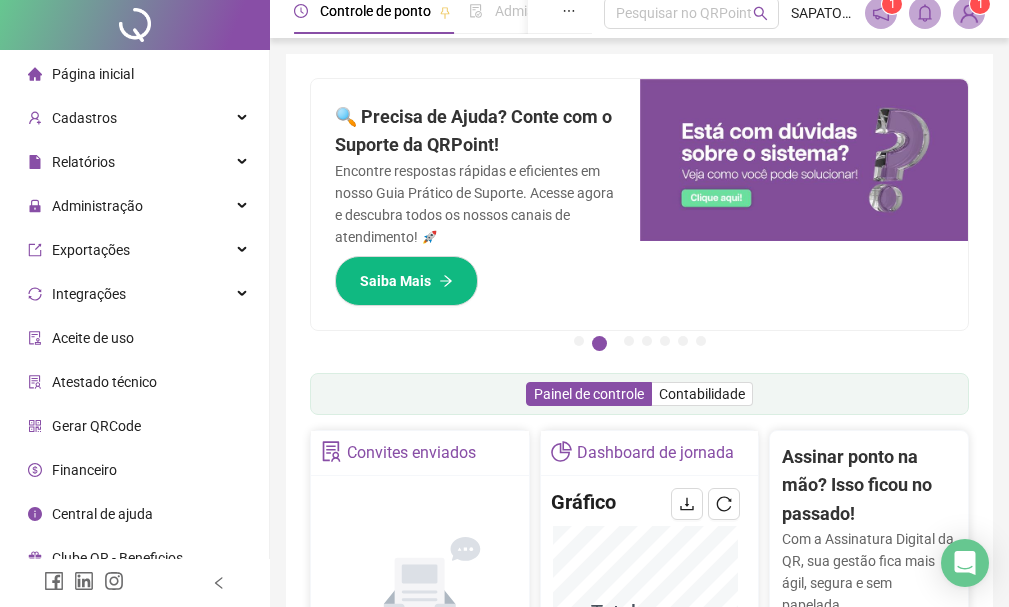 scroll, scrollTop: 0, scrollLeft: 0, axis: both 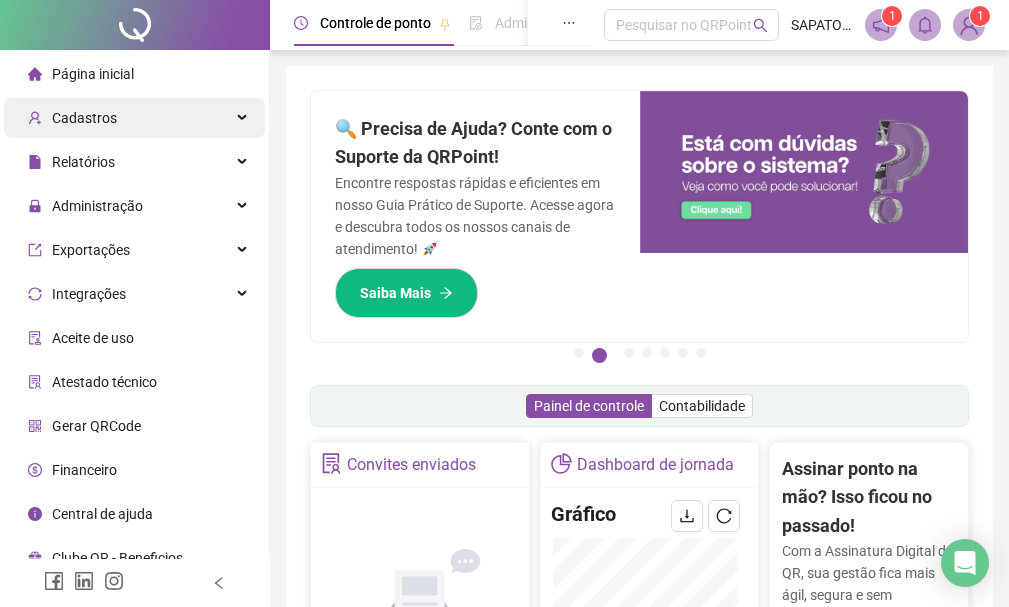 click on "Cadastros" at bounding box center (134, 118) 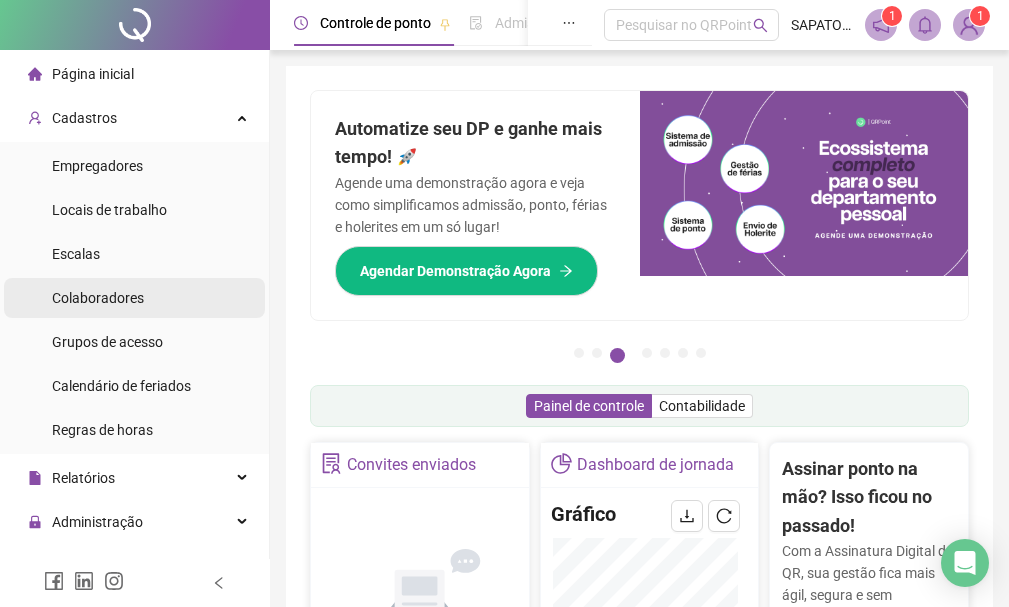 click on "Colaboradores" at bounding box center [98, 298] 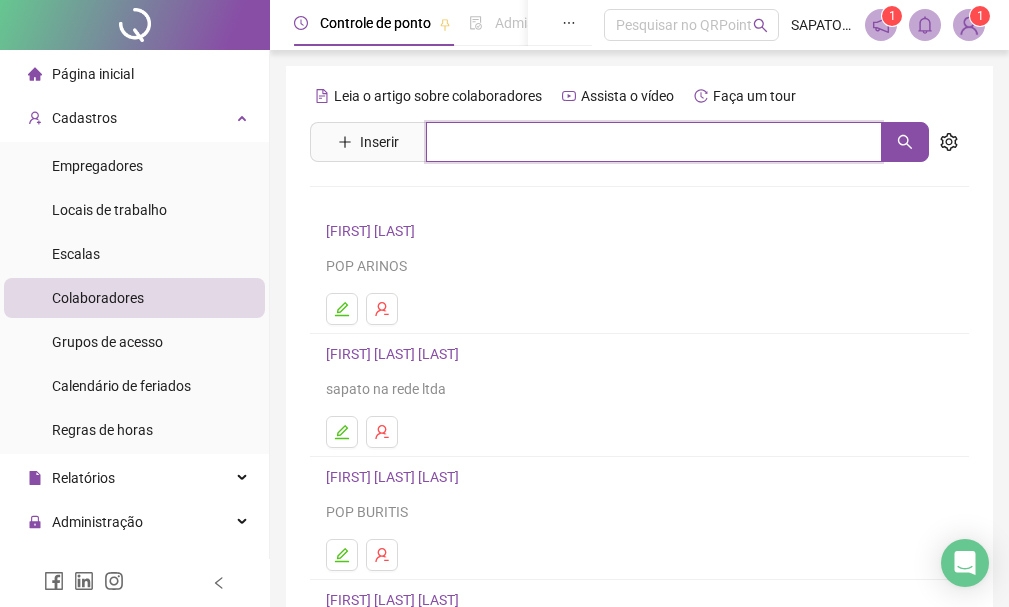 click at bounding box center [654, 142] 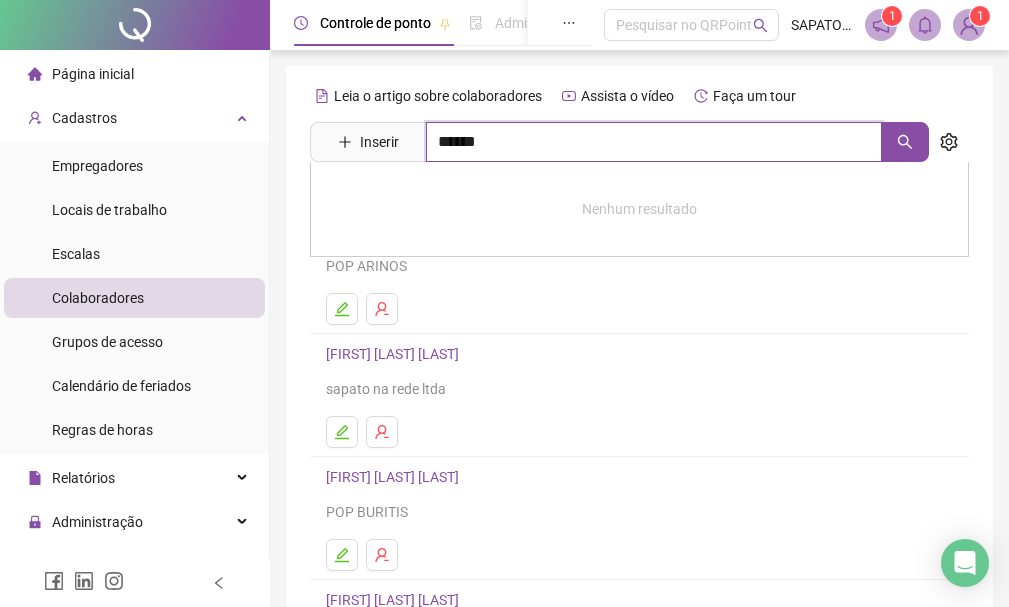 type on "******" 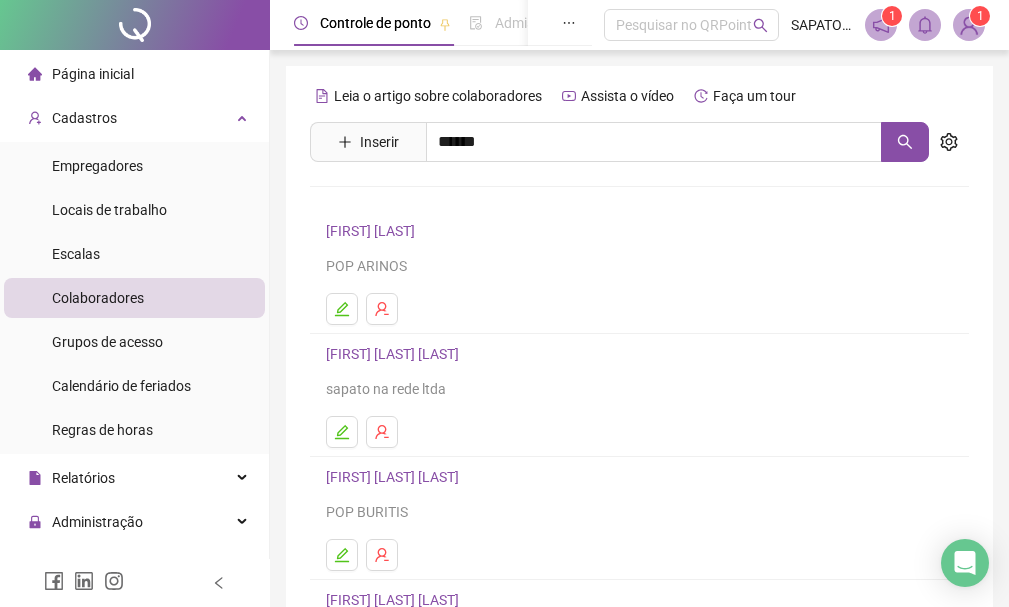 click on "[FIRST] [LAST] [LAST]" at bounding box center (413, 201) 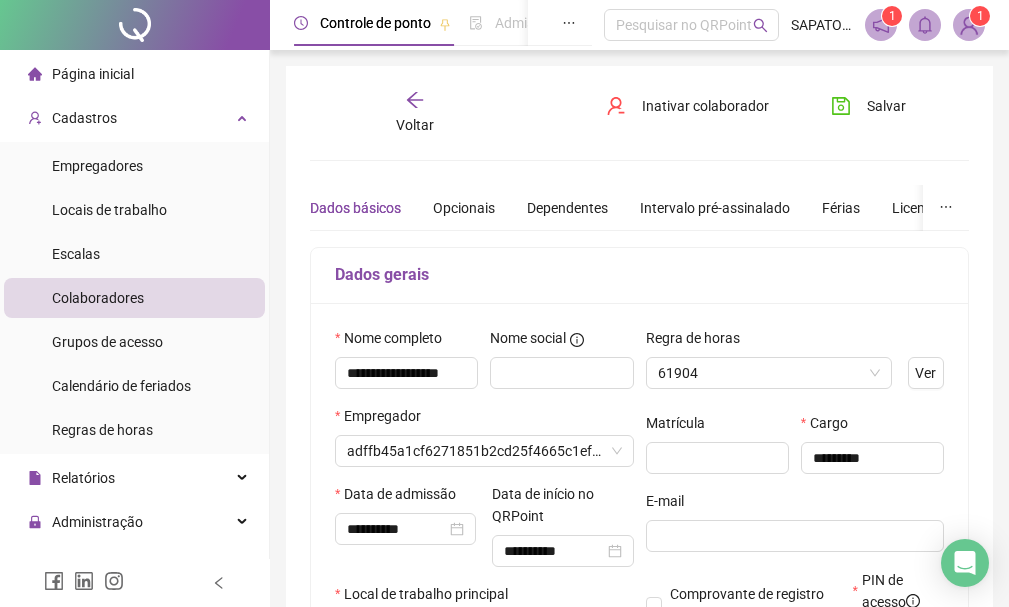 type on "**********" 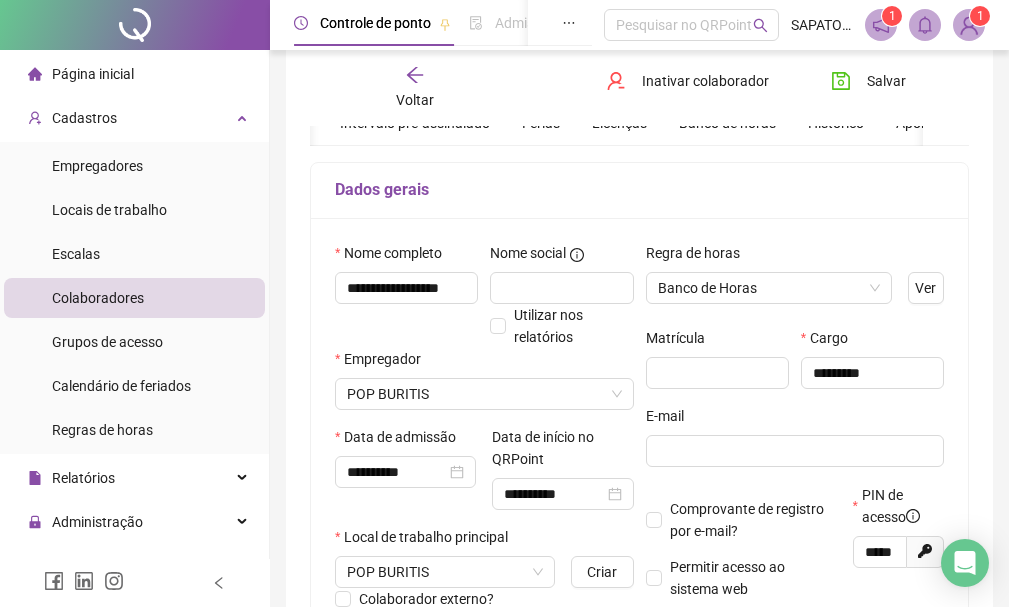 scroll, scrollTop: 0, scrollLeft: 0, axis: both 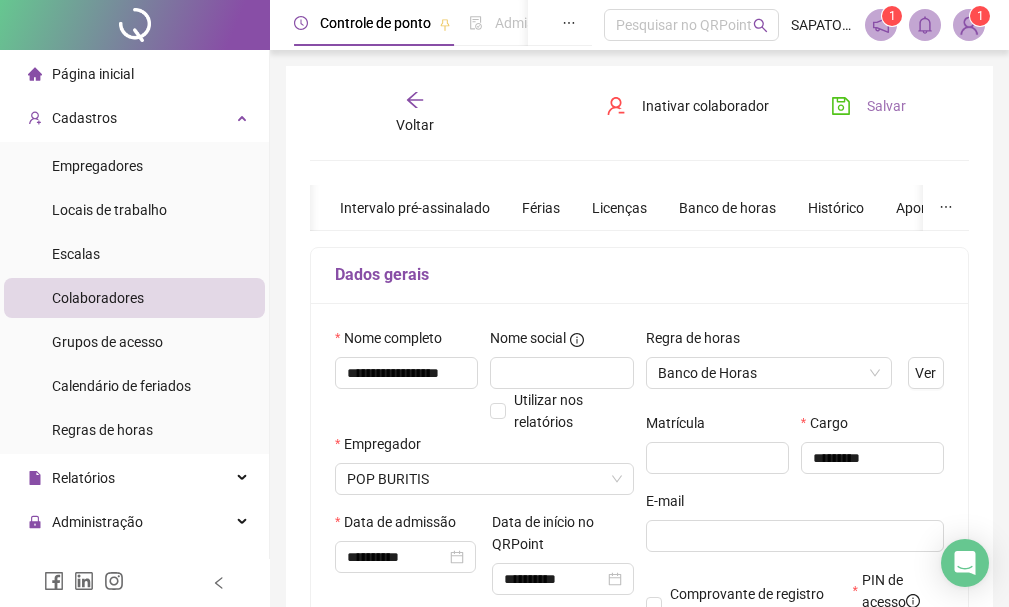 click on "Salvar" at bounding box center [886, 106] 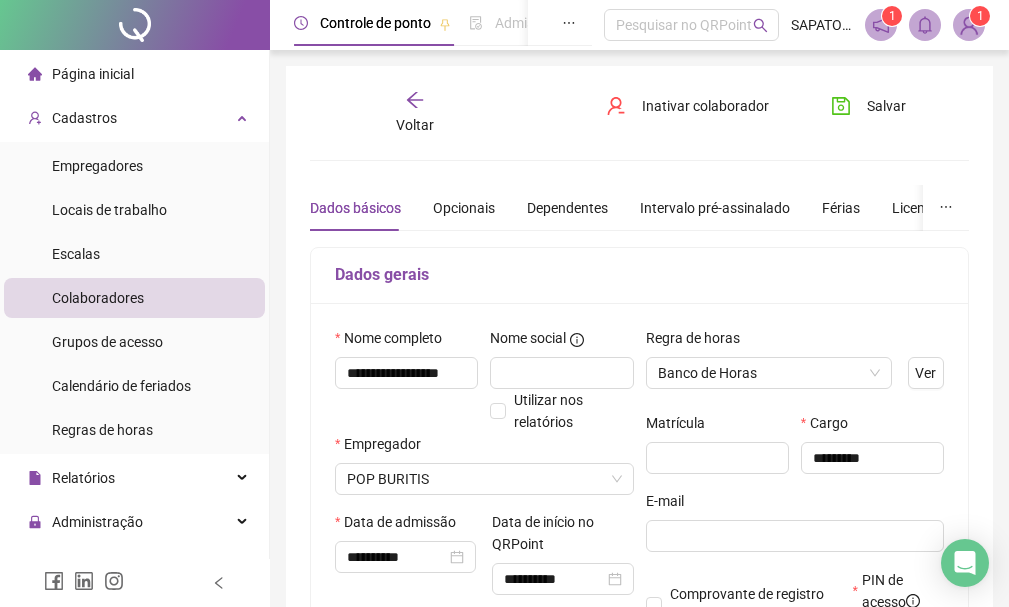 click on "Colaboradores" at bounding box center [98, 298] 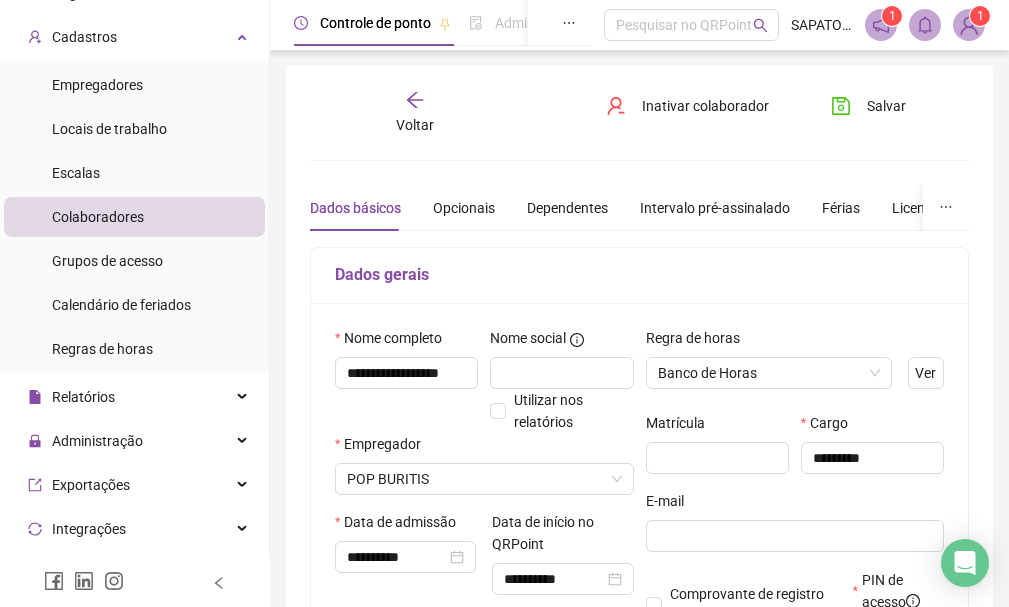 scroll, scrollTop: 200, scrollLeft: 0, axis: vertical 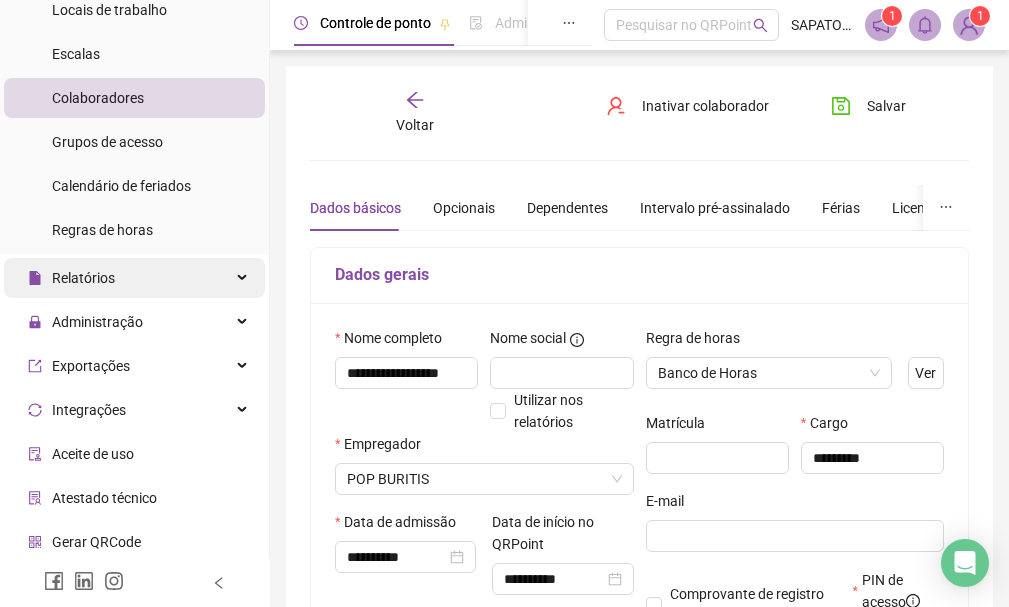 click on "Relatórios" at bounding box center (134, 278) 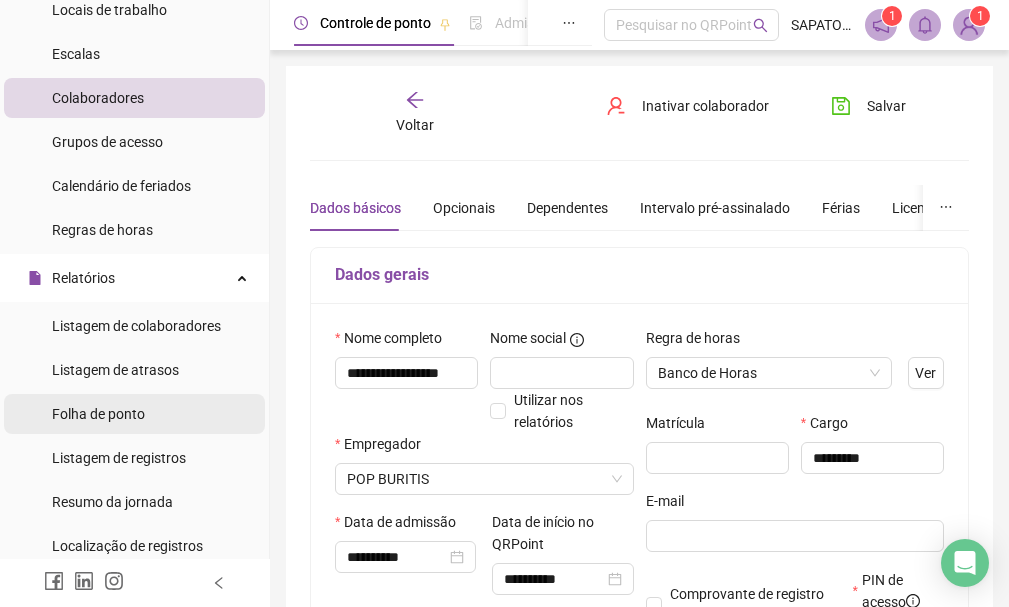 click on "Folha de ponto" at bounding box center (98, 414) 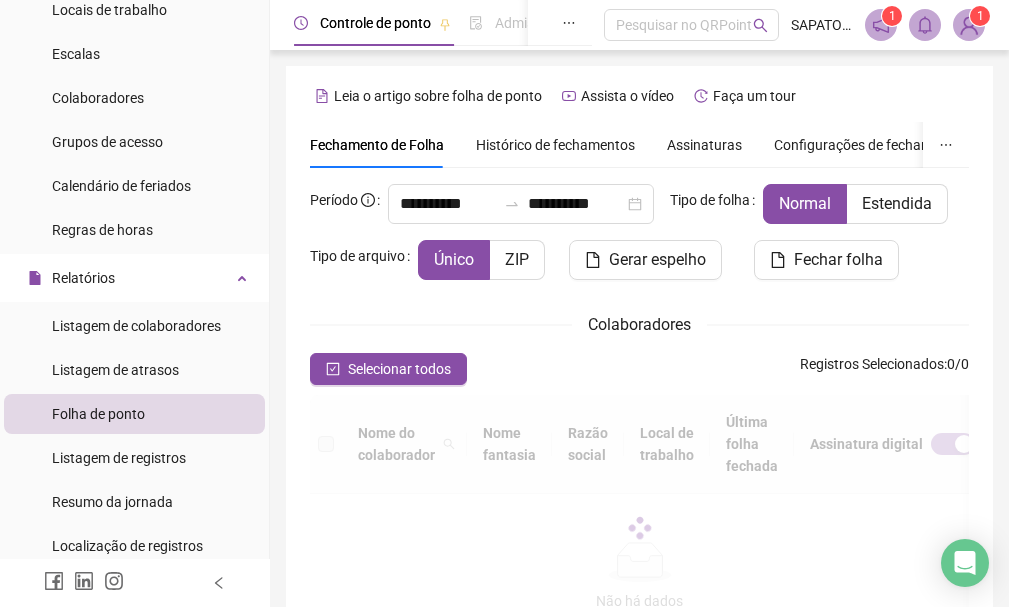 scroll, scrollTop: 197, scrollLeft: 0, axis: vertical 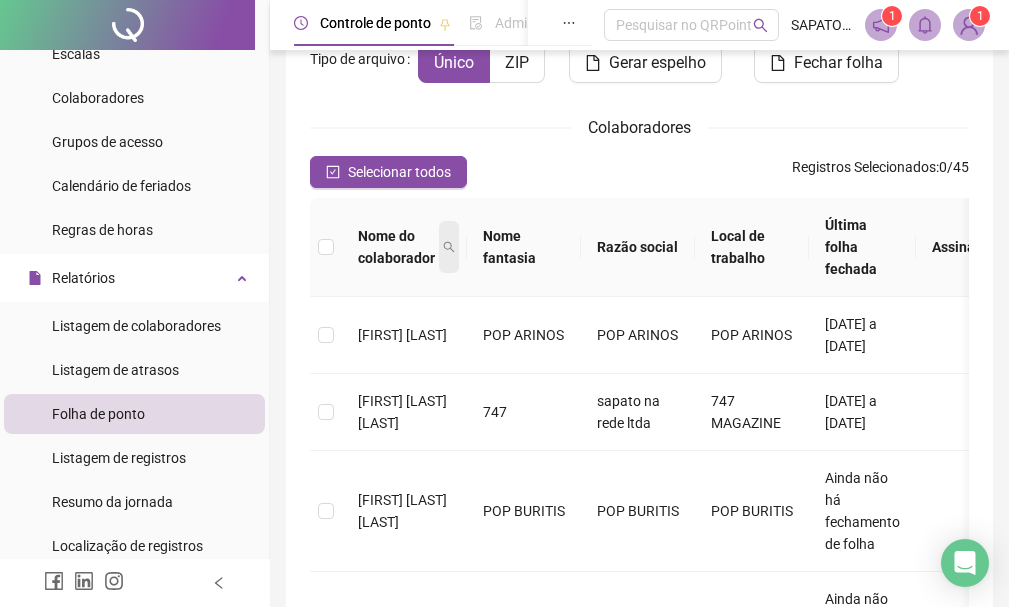 click at bounding box center [449, 247] 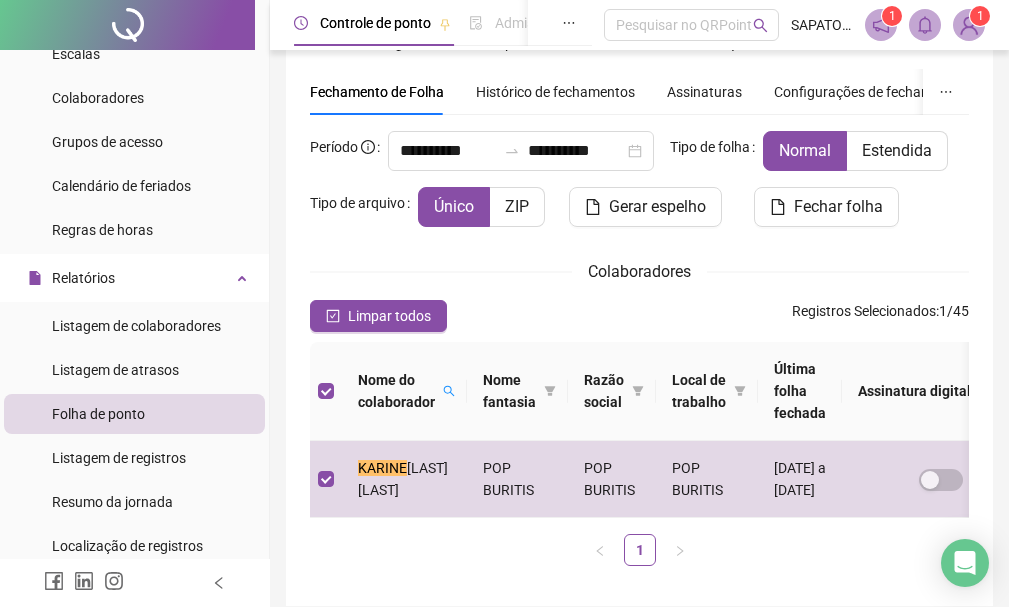 scroll, scrollTop: 100, scrollLeft: 0, axis: vertical 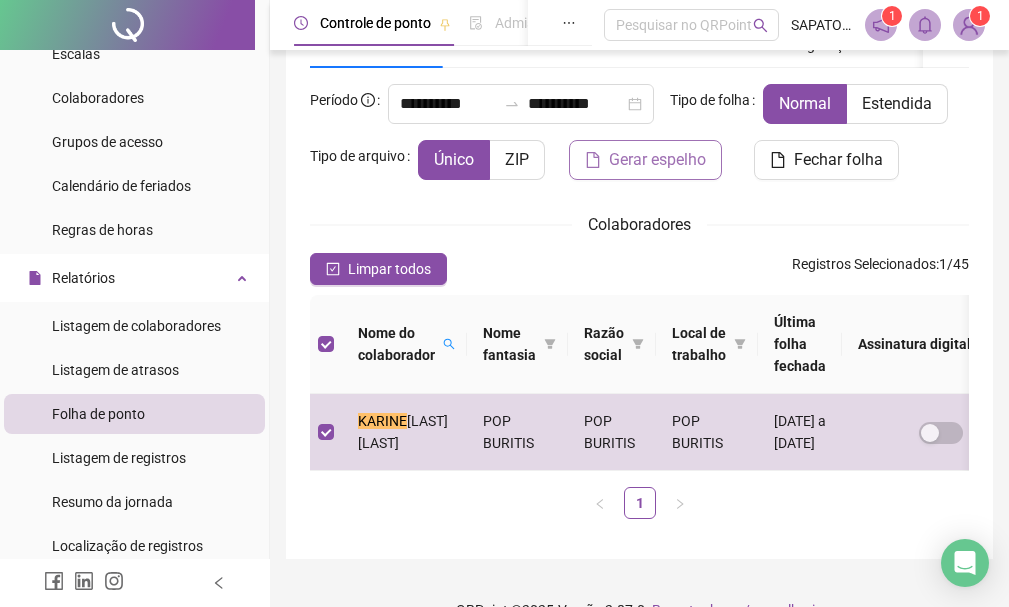 click on "Gerar espelho" at bounding box center [645, 160] 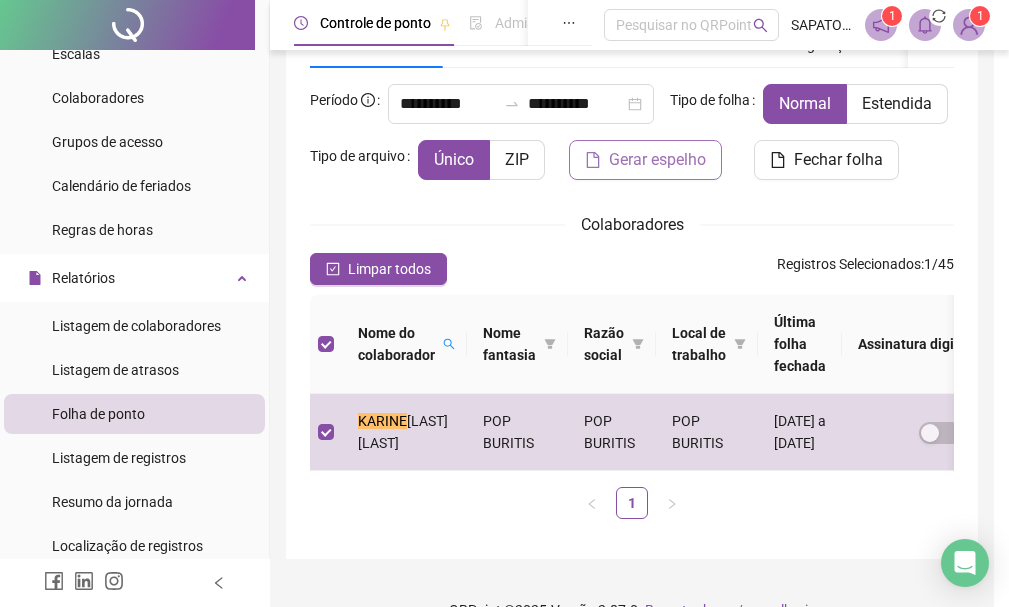 scroll, scrollTop: 197, scrollLeft: 0, axis: vertical 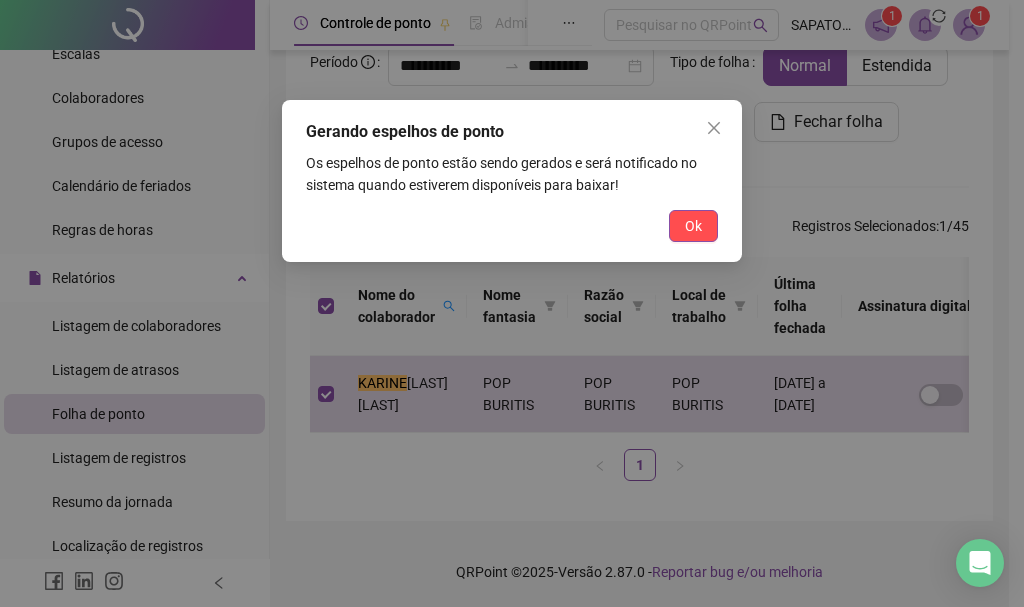 click on "Gerando espelhos de ponto Os espelhos de ponto estão sendo gerados e será notificado no
sistema quando estiverem disponíveis para baixar! Ok" at bounding box center [512, 181] 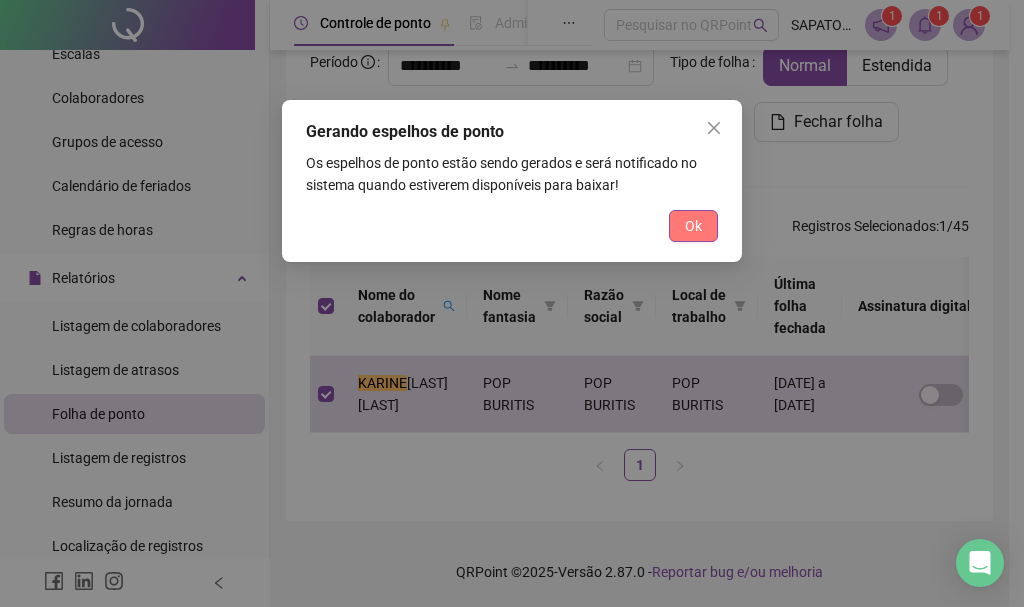 click on "Ok" at bounding box center [693, 226] 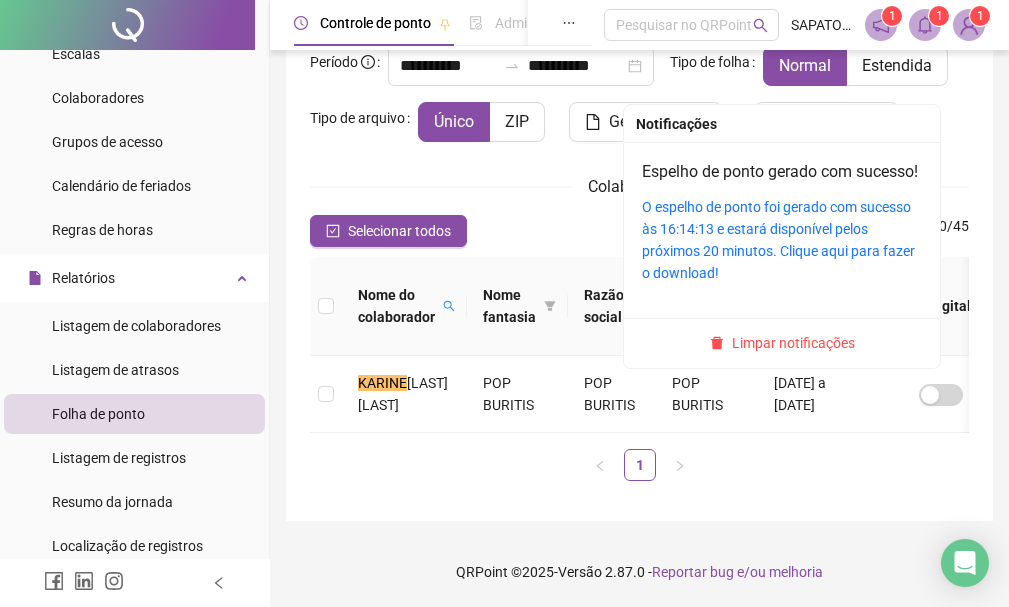 click on "O espelho de ponto foi gerado com sucesso às 16:14:13 e estará disponível pelos próximos 20 minutos.
Clique aqui para fazer o download!" at bounding box center (782, 240) 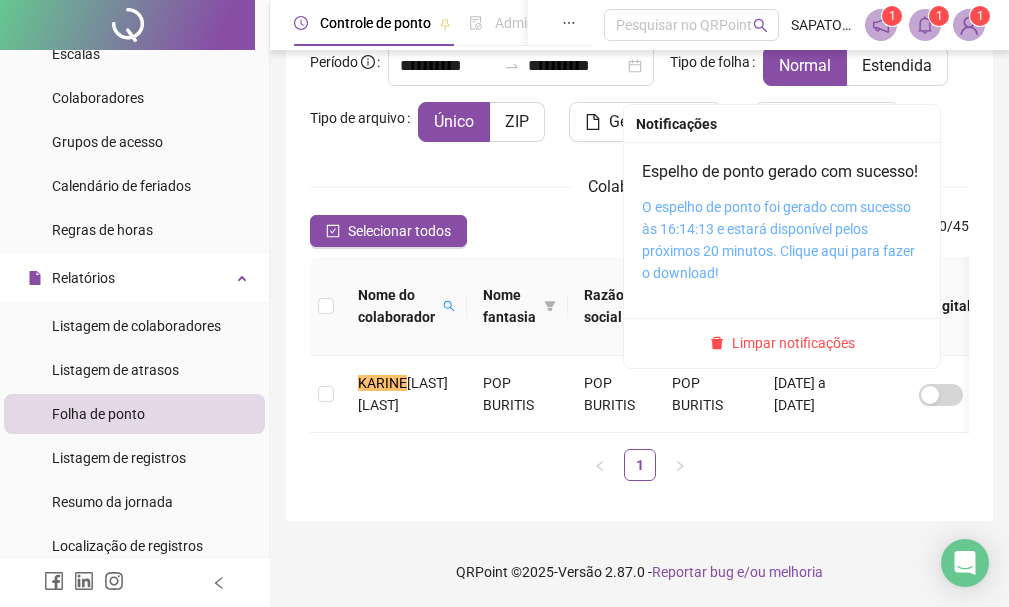 click on "O espelho de ponto foi gerado com sucesso às 16:14:13 e estará disponível pelos próximos 20 minutos.
Clique aqui para fazer o download!" at bounding box center (778, 240) 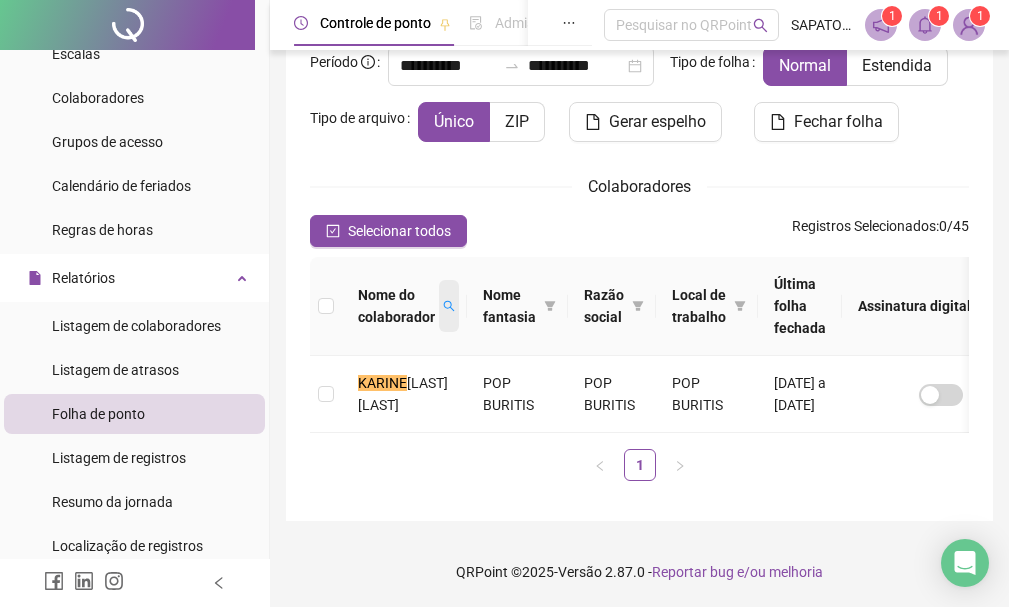 click 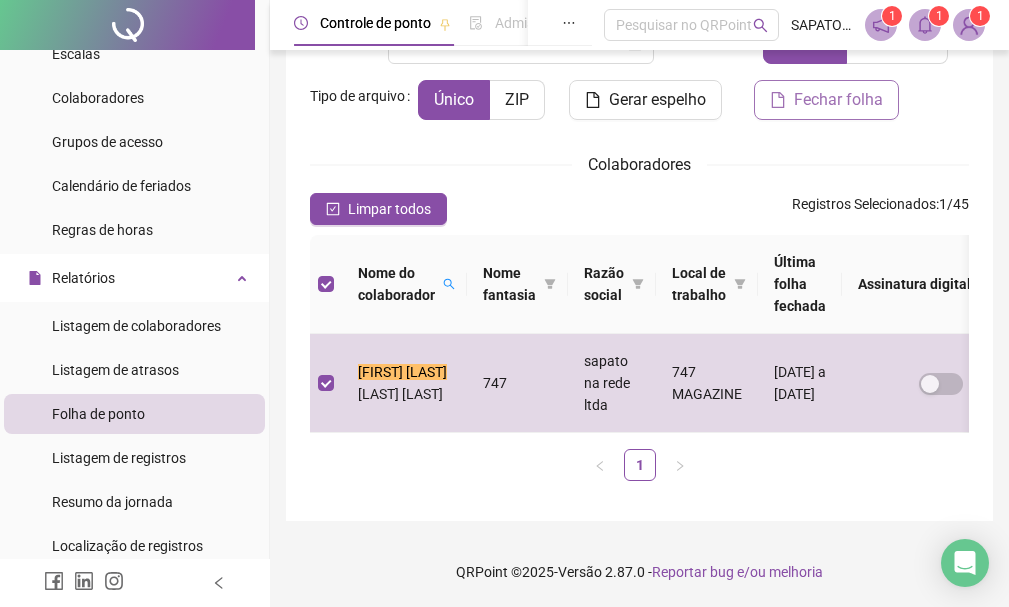 click on "Fechar folha" at bounding box center [838, 100] 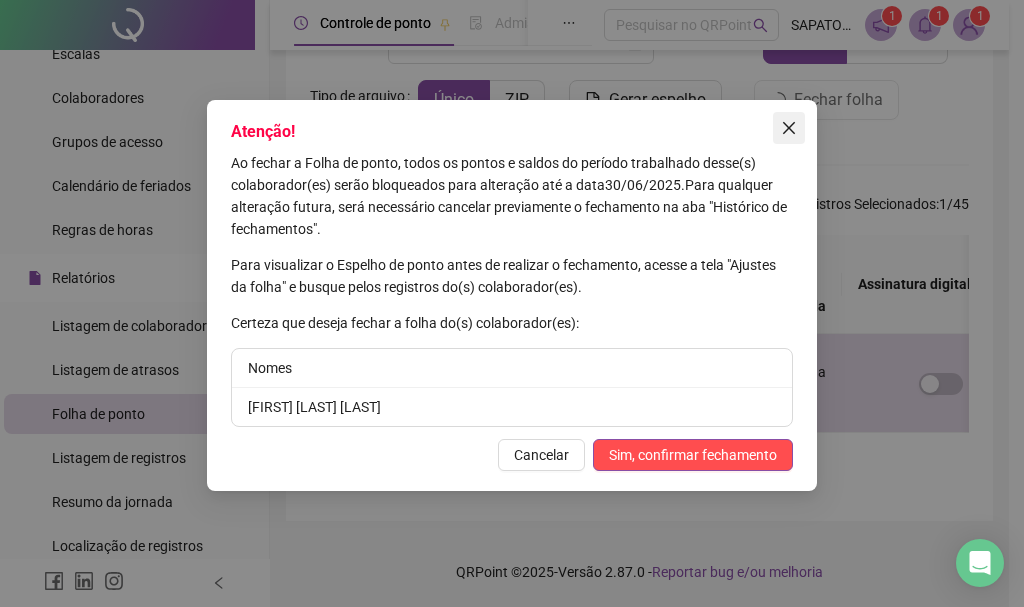 click at bounding box center (789, 128) 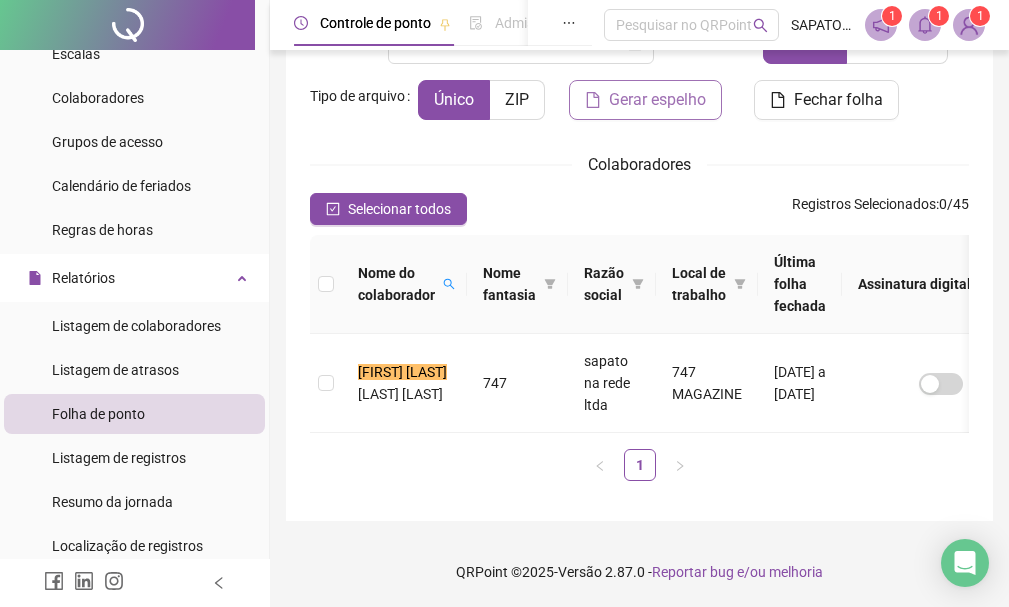 click on "Gerar espelho" at bounding box center [657, 100] 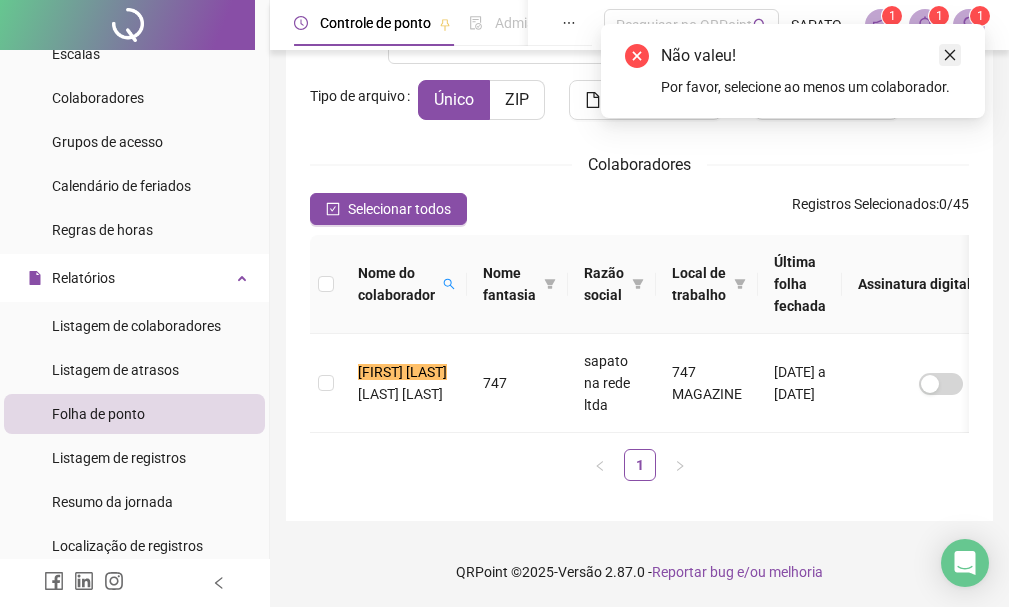click at bounding box center [950, 55] 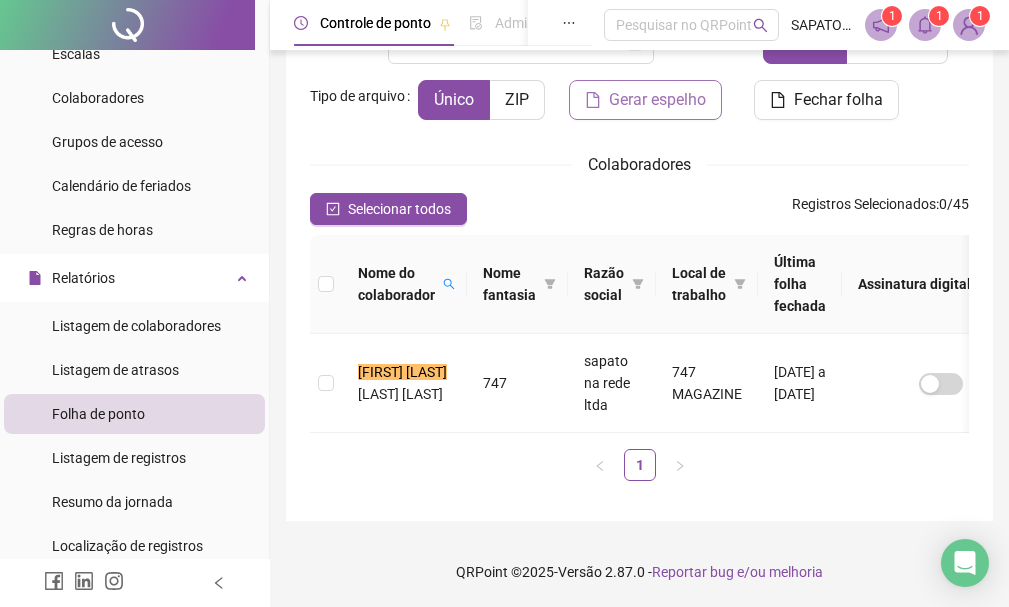 click on "Gerar espelho" at bounding box center [657, 100] 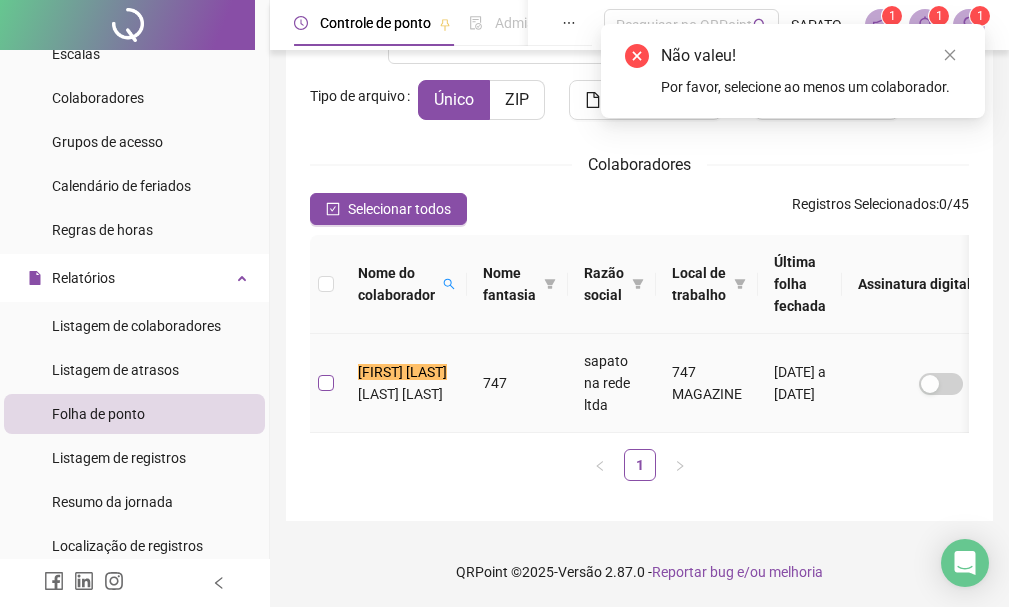 click at bounding box center [326, 383] 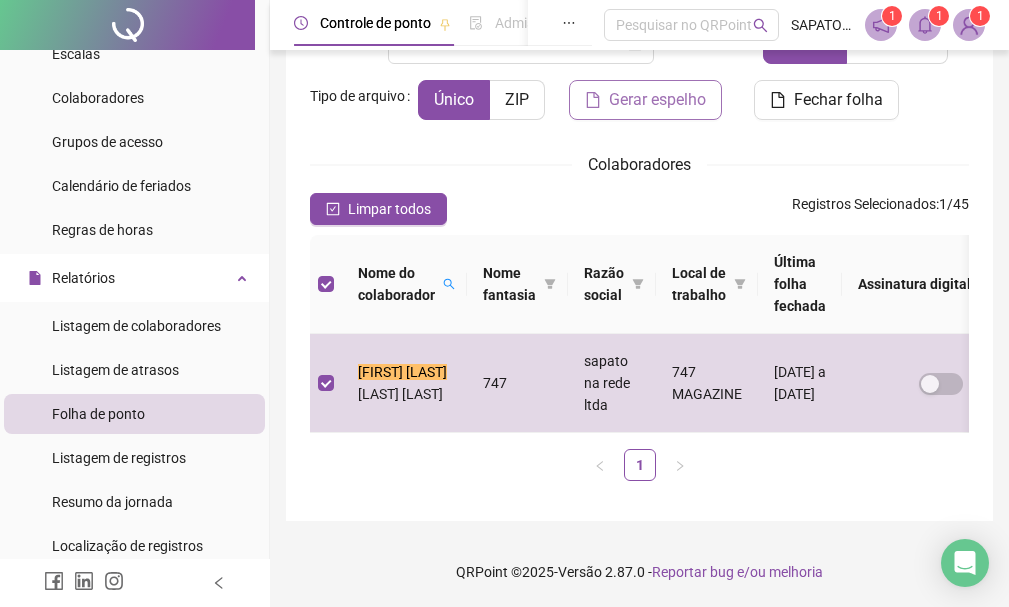 click on "Gerar espelho" at bounding box center [657, 100] 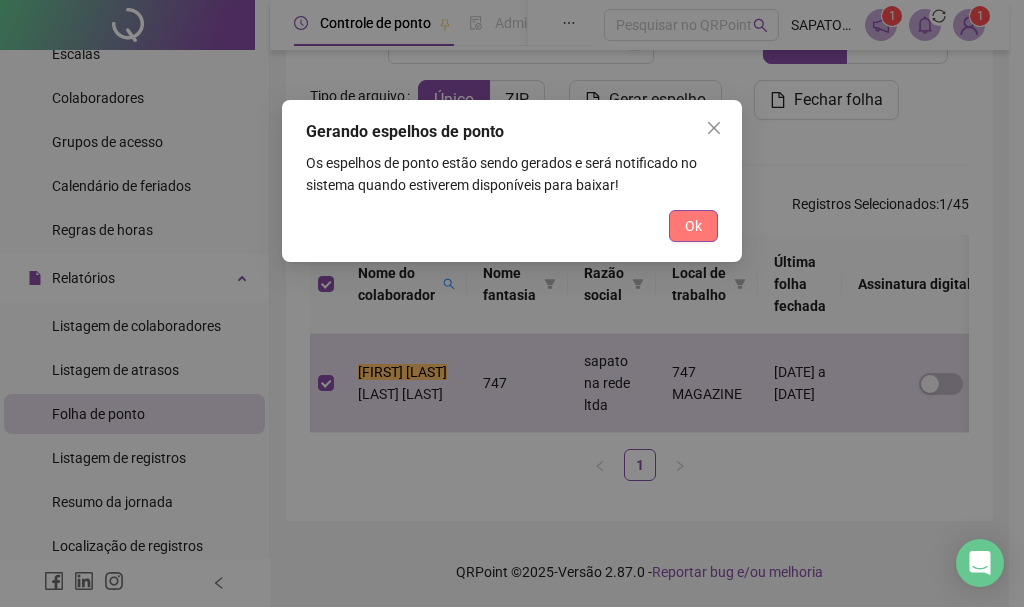 click on "Ok" at bounding box center (693, 226) 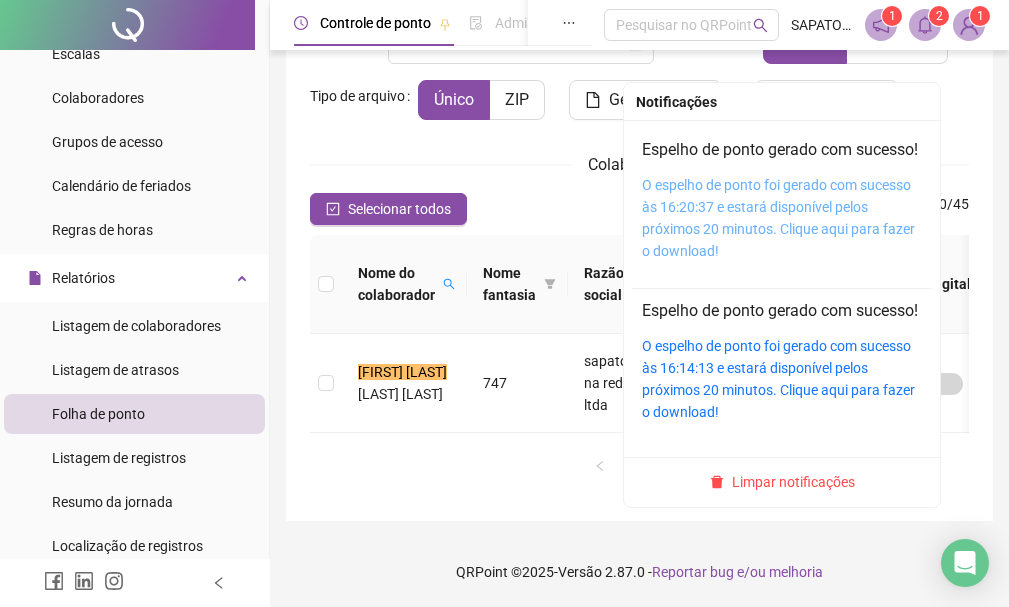 click on "O espelho de ponto foi gerado com sucesso às 16:20:37 e estará disponível pelos próximos 20 minutos.
Clique aqui para fazer o download!" at bounding box center (778, 218) 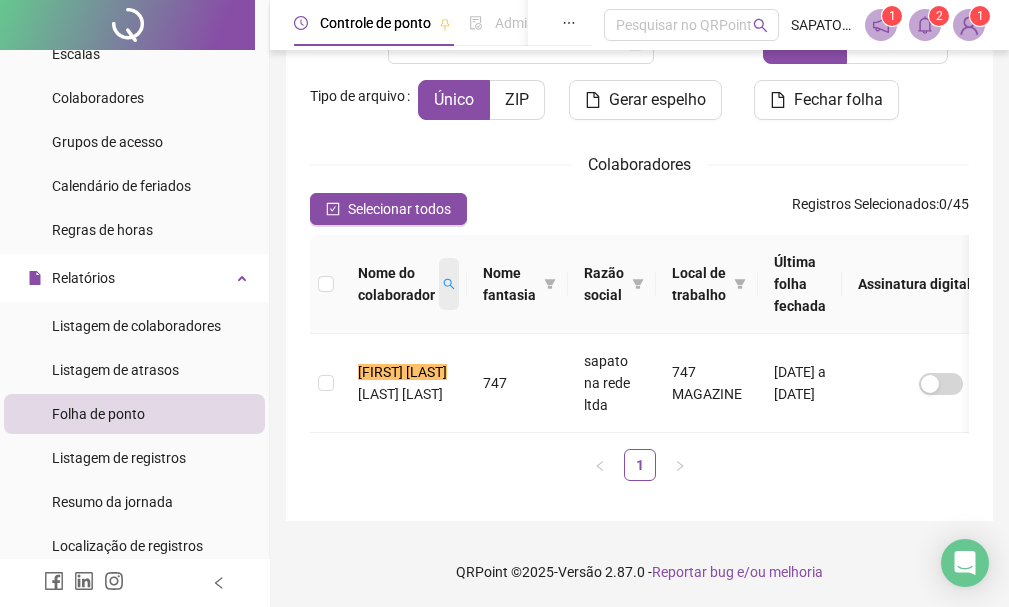 click 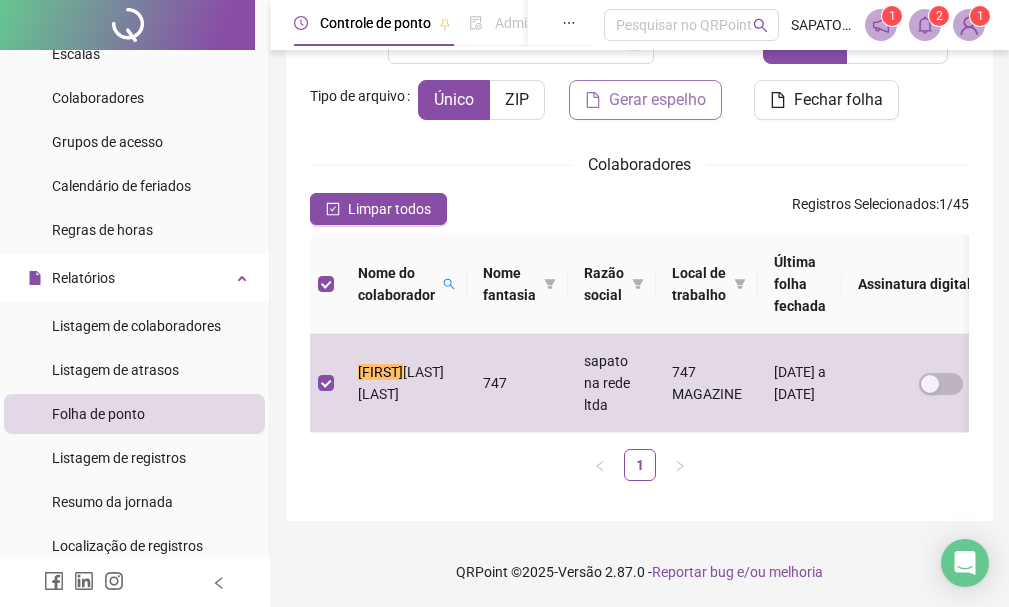click on "Gerar espelho" at bounding box center [657, 100] 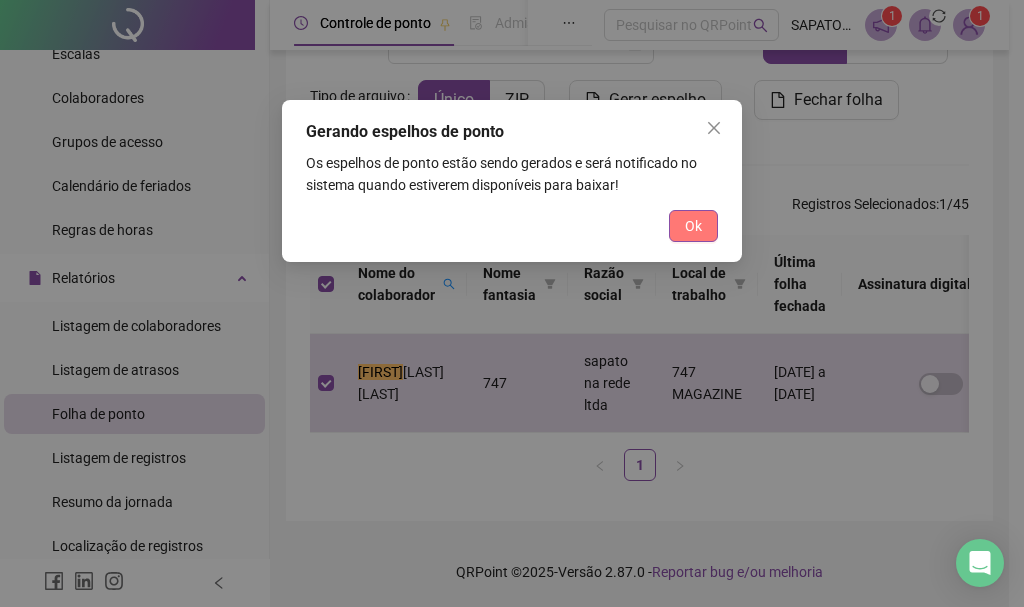 click on "Ok" at bounding box center (693, 226) 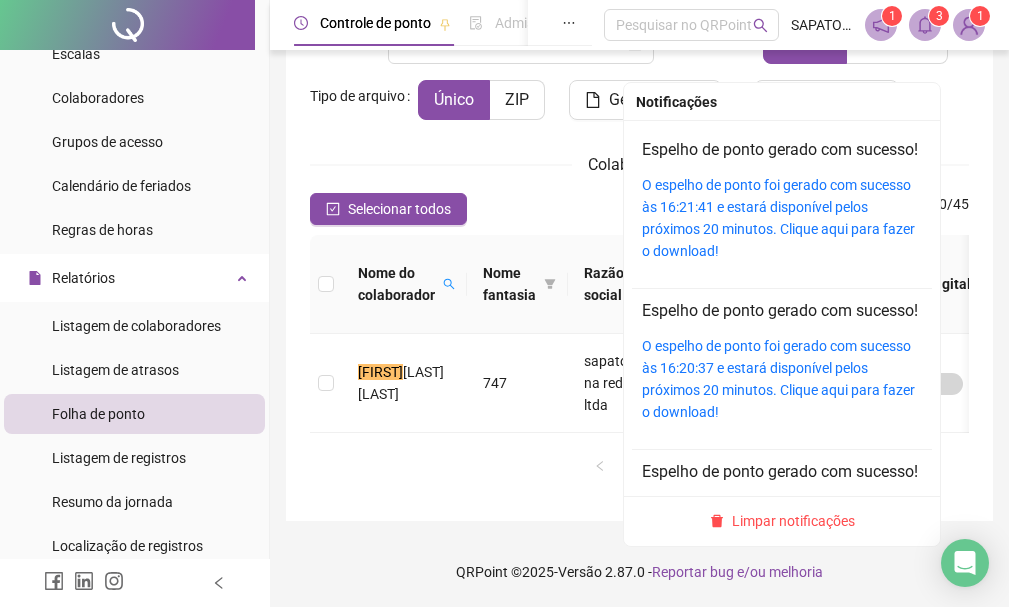 click at bounding box center [925, 25] 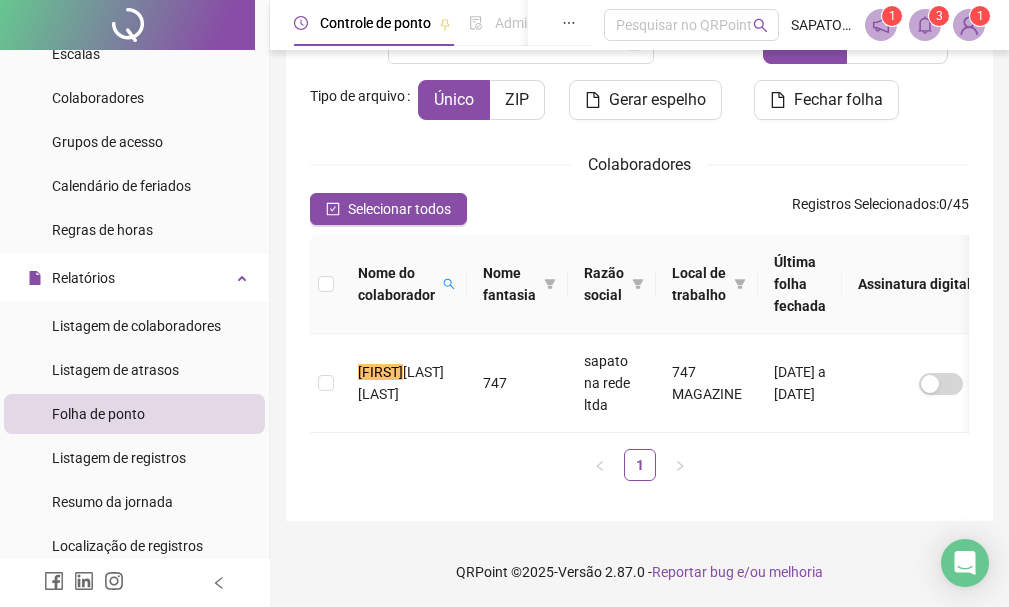 click 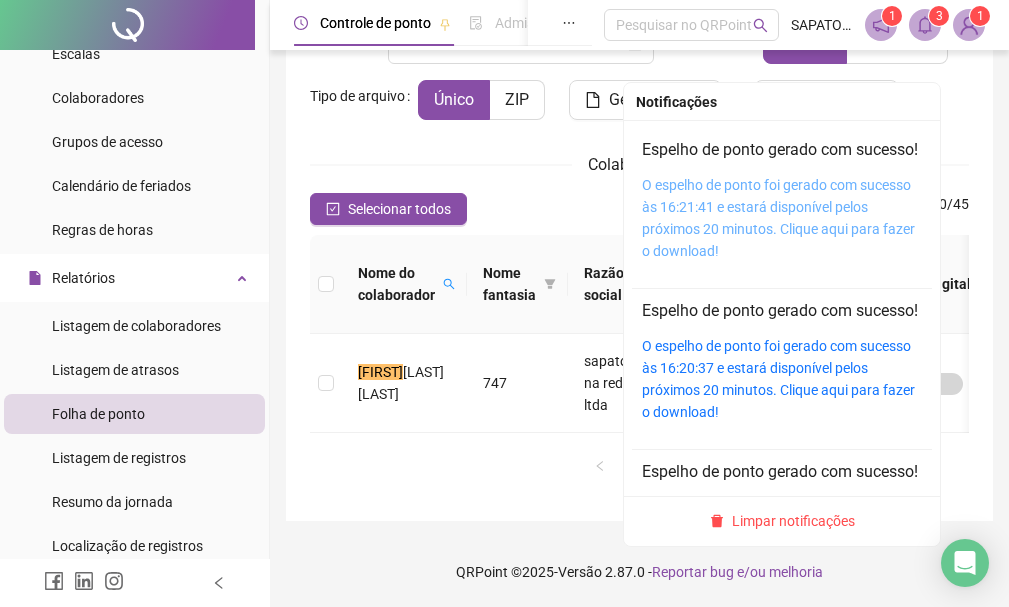 click on "O espelho de ponto foi gerado com sucesso às 16:21:41 e estará disponível pelos próximos 20 minutos.
Clique aqui para fazer o download!" at bounding box center (778, 218) 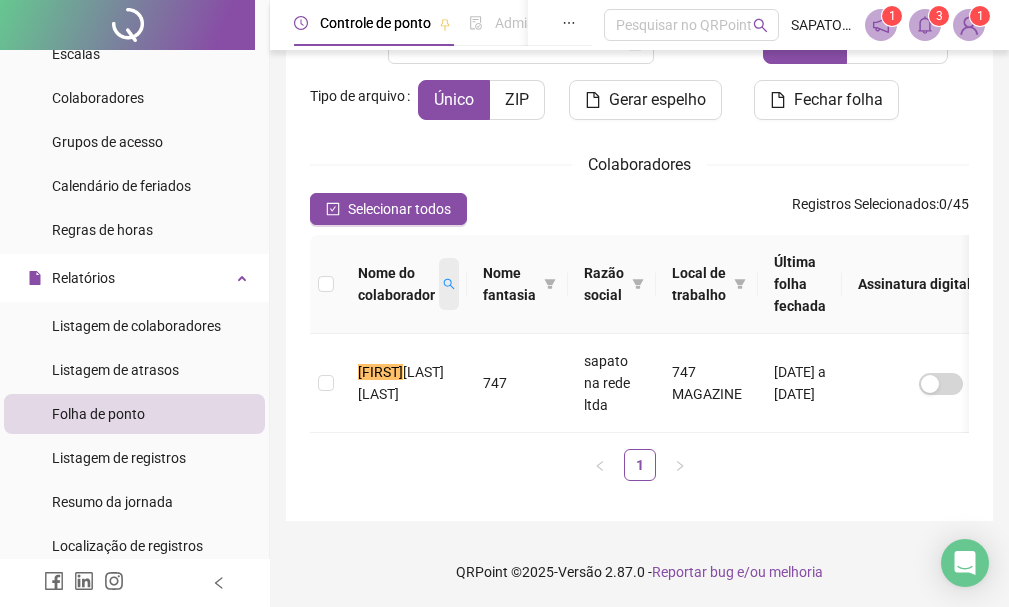 click 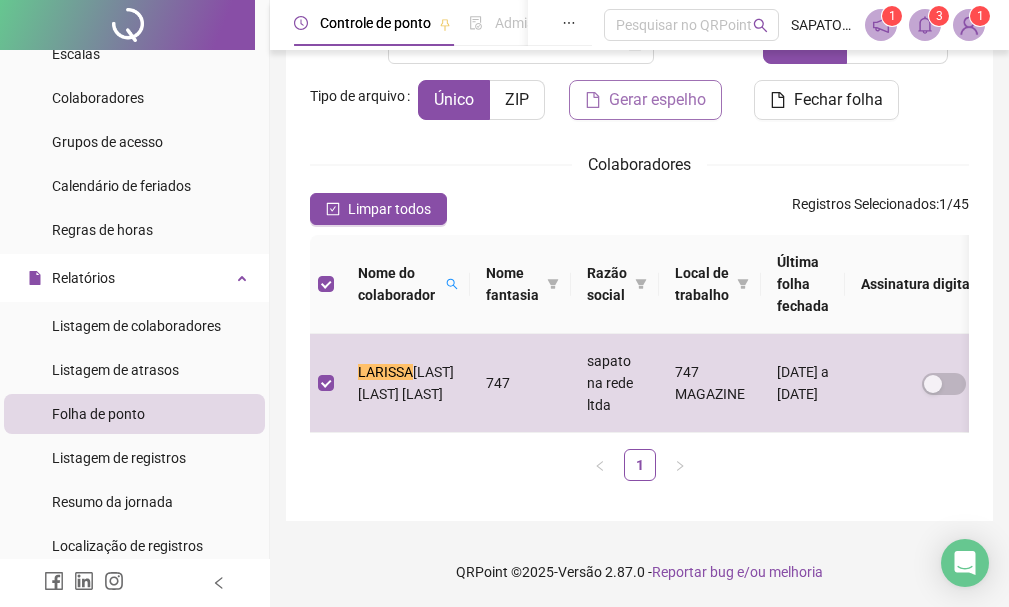 click on "Gerar espelho" at bounding box center (657, 100) 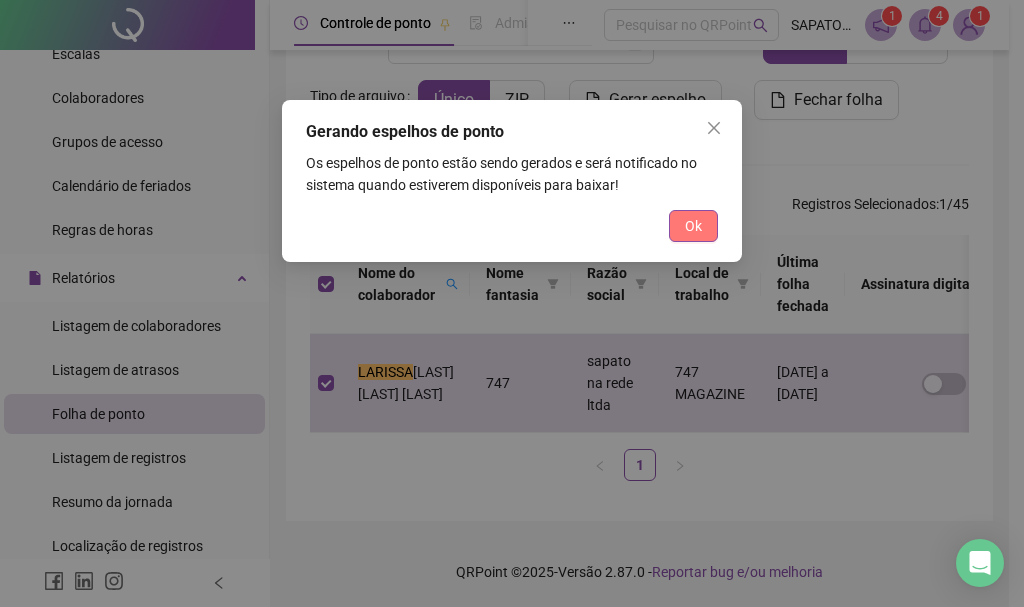 click on "Ok" at bounding box center (693, 226) 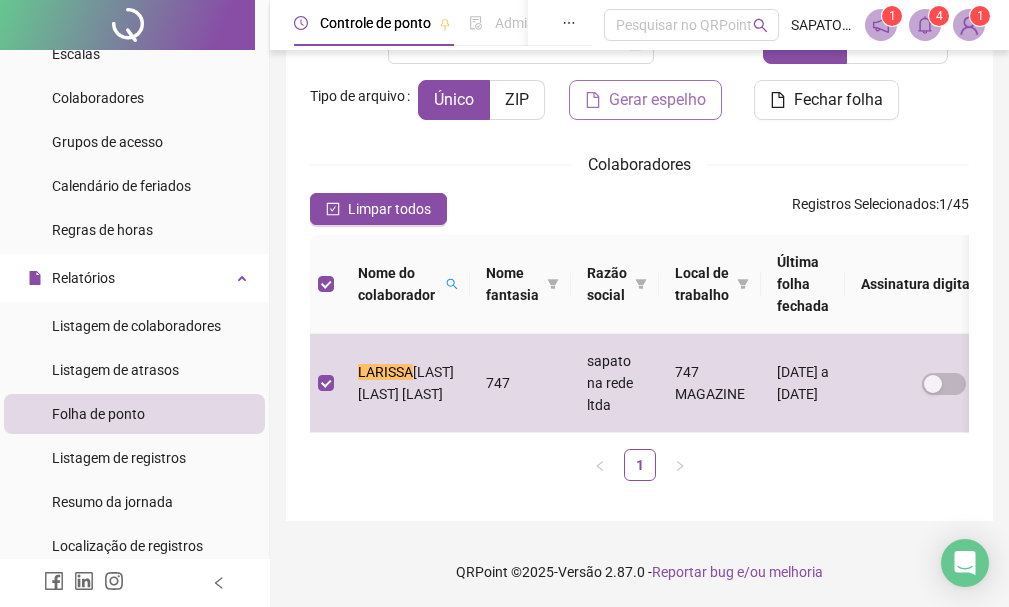 click on "Gerar espelho" at bounding box center (657, 100) 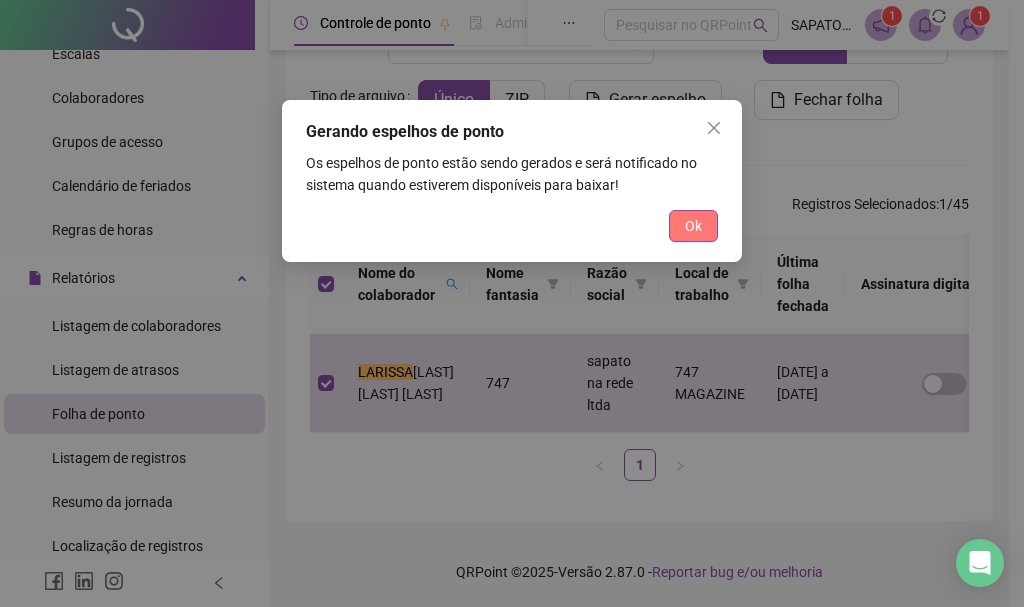 click on "Ok" at bounding box center (693, 226) 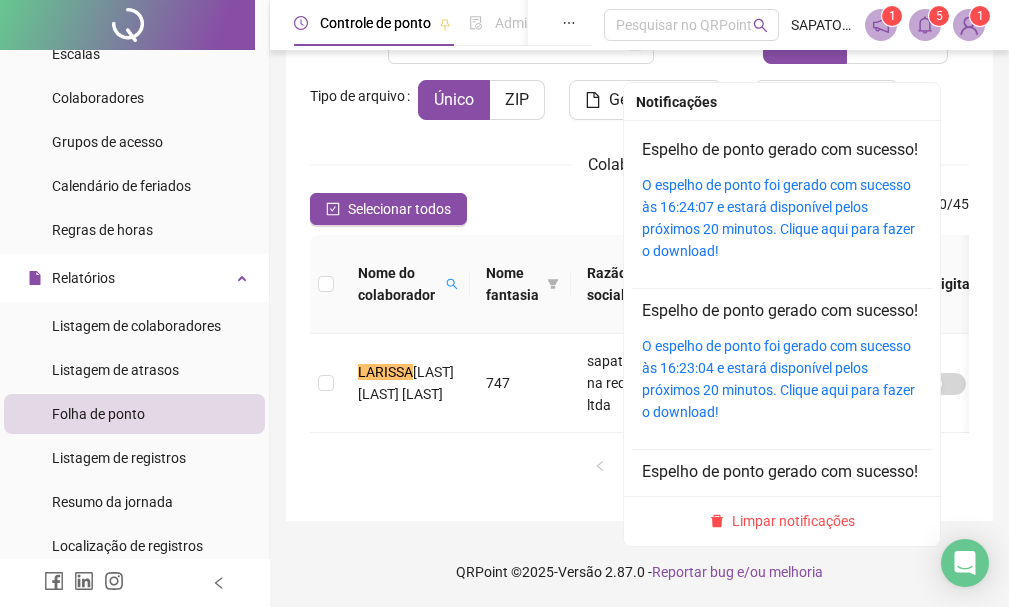 click on "O espelho de ponto foi gerado com sucesso às 16:24:07 e estará disponível pelos próximos 20 minutos.
Clique aqui para fazer o download!" at bounding box center (782, 218) 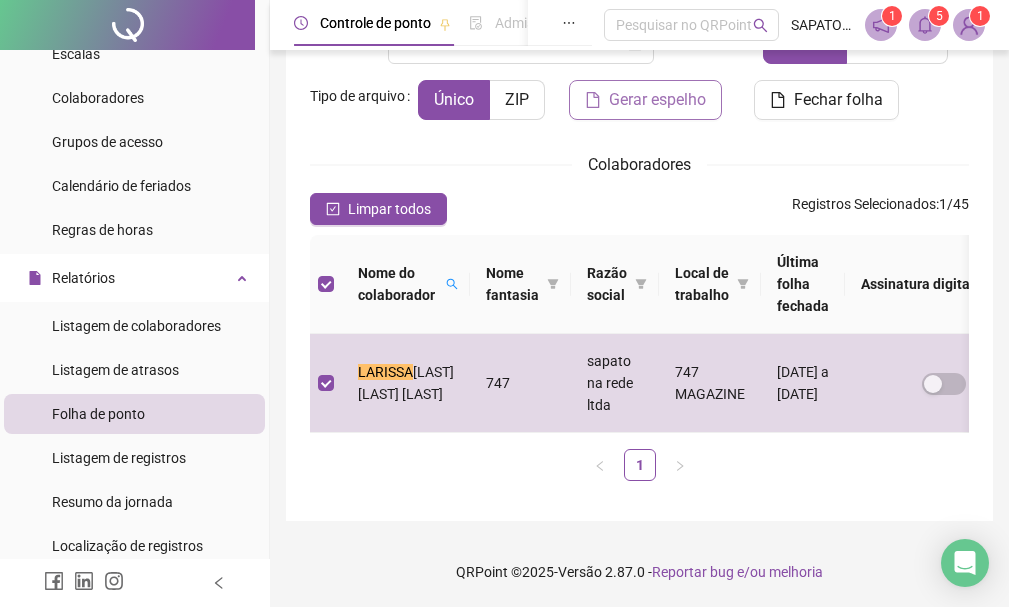 click on "Gerar espelho" at bounding box center [657, 100] 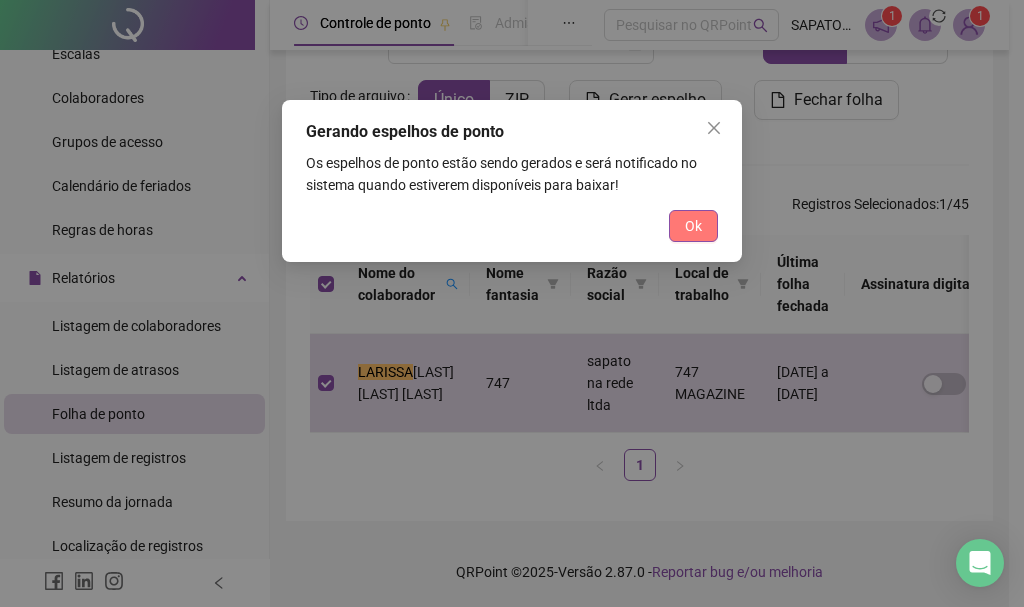 click on "Ok" at bounding box center (693, 226) 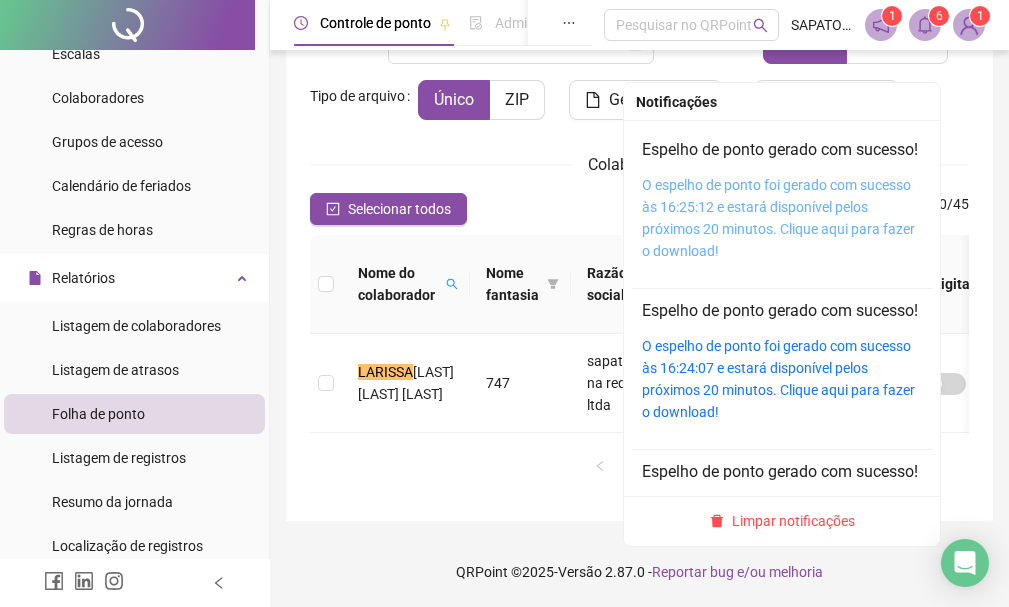 click on "O espelho de ponto foi gerado com sucesso às 16:25:12 e estará disponível pelos próximos 20 minutos.
Clique aqui para fazer o download!" at bounding box center (778, 218) 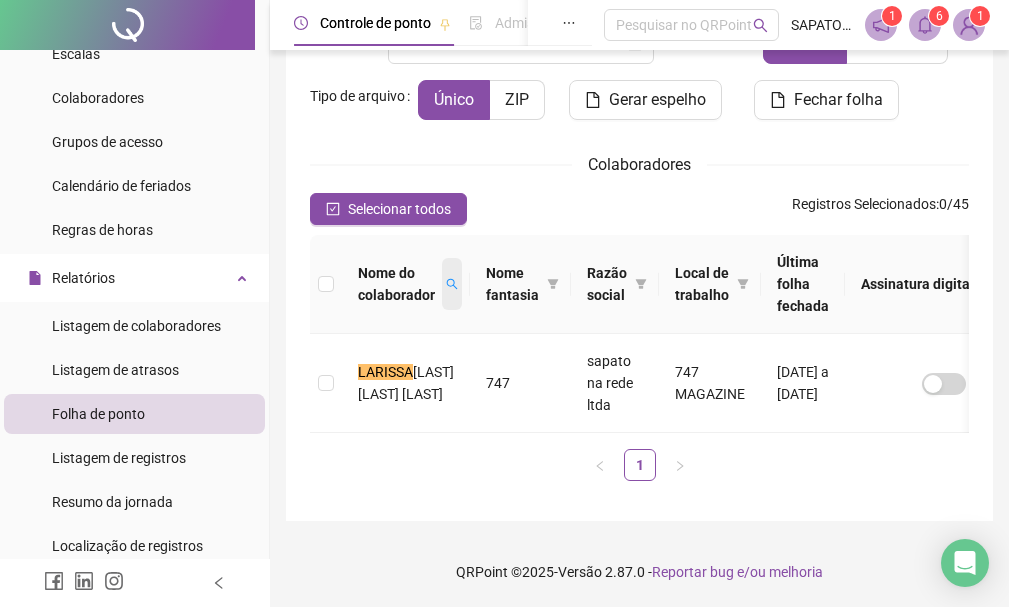 click 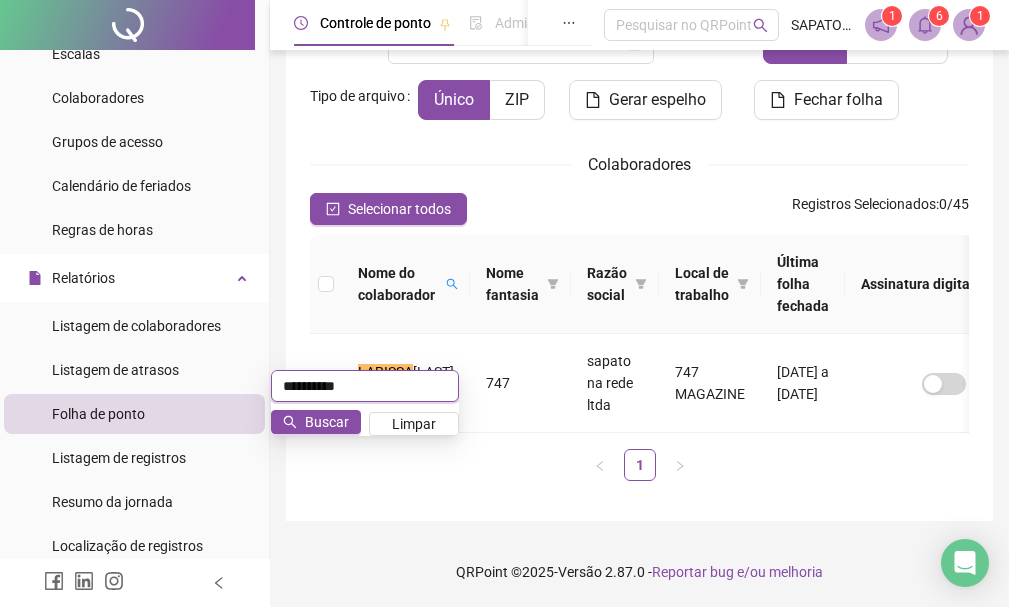 type on "**********" 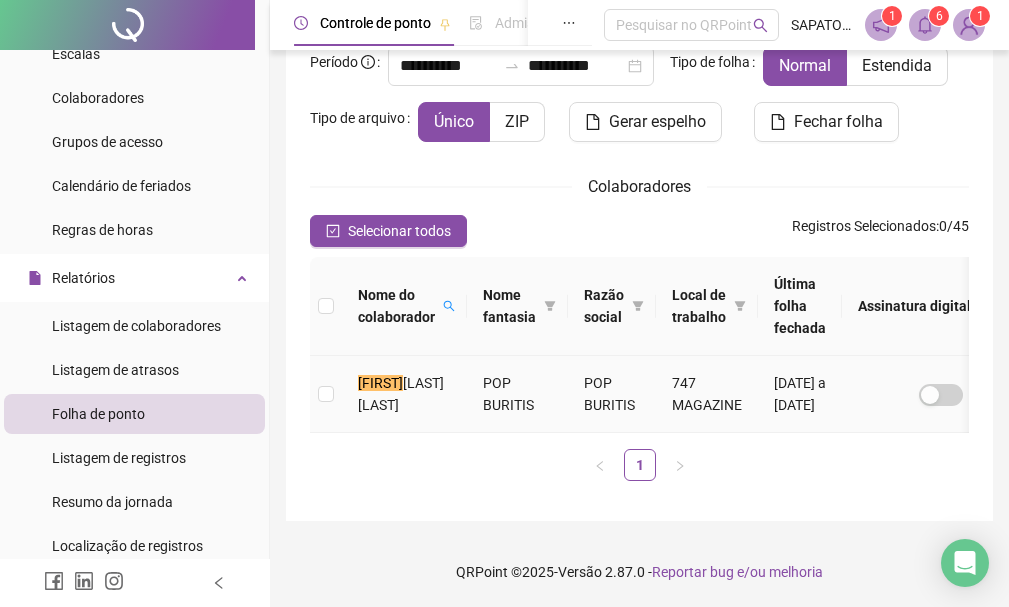 click at bounding box center [326, 394] 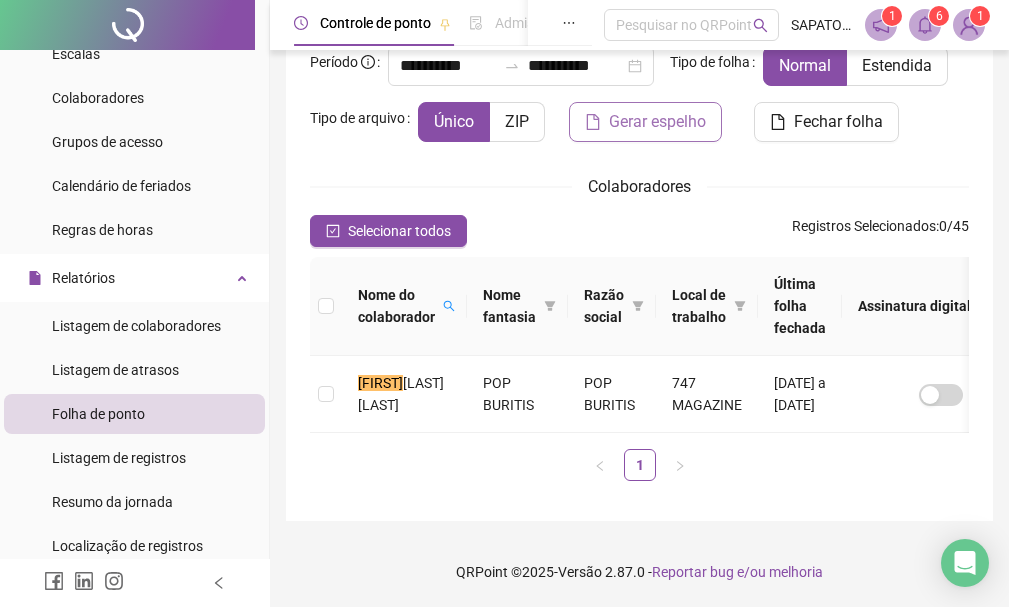 click on "Gerar espelho" at bounding box center (657, 122) 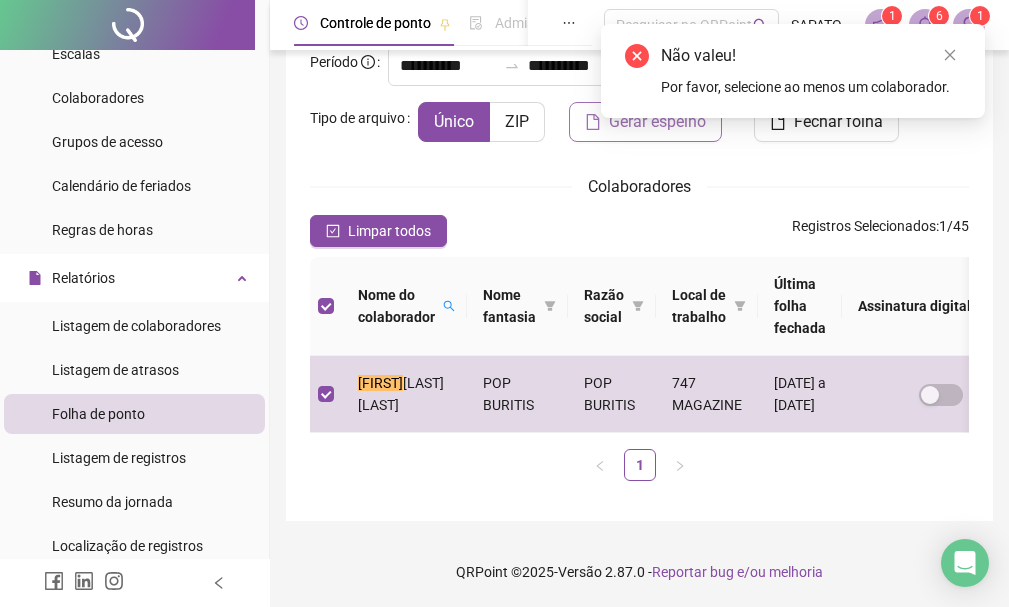 click on "Gerar espelho" at bounding box center [657, 122] 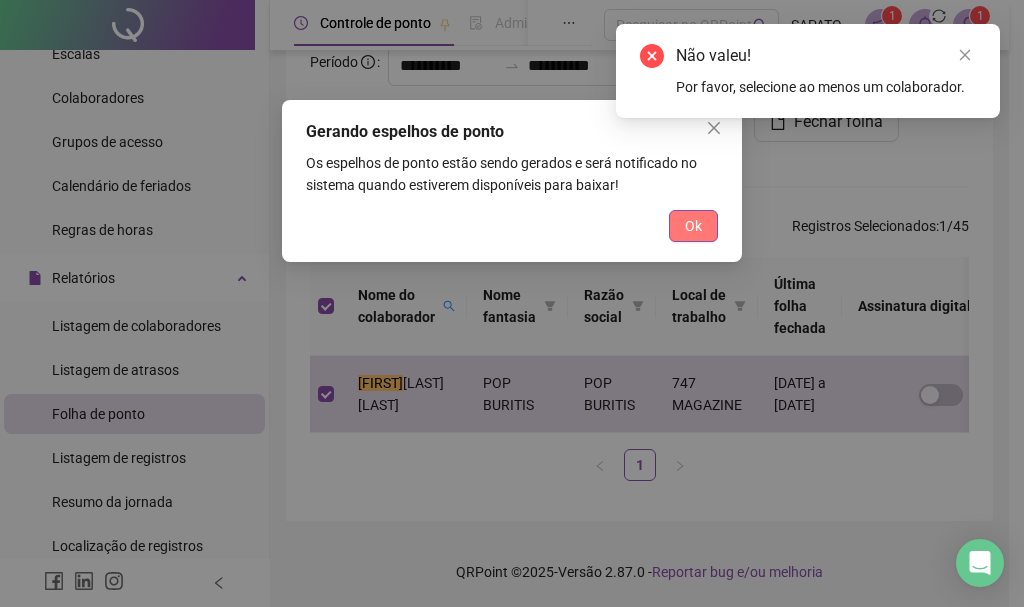 click on "Ok" at bounding box center [693, 226] 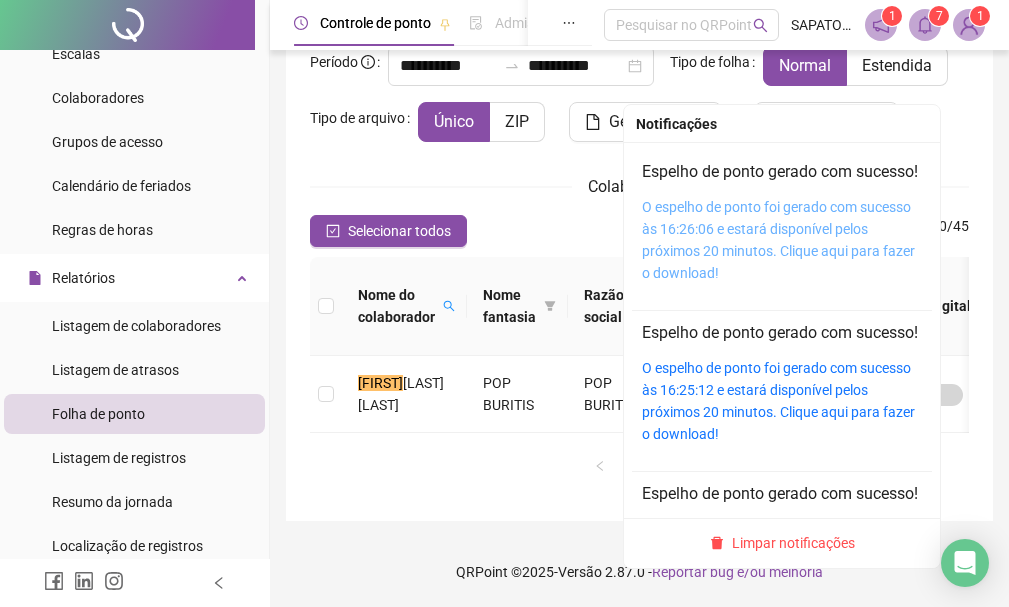 click on "O espelho de ponto foi gerado com sucesso às 16:26:06 e estará disponível pelos próximos 20 minutos.
Clique aqui para fazer o download!" at bounding box center [778, 240] 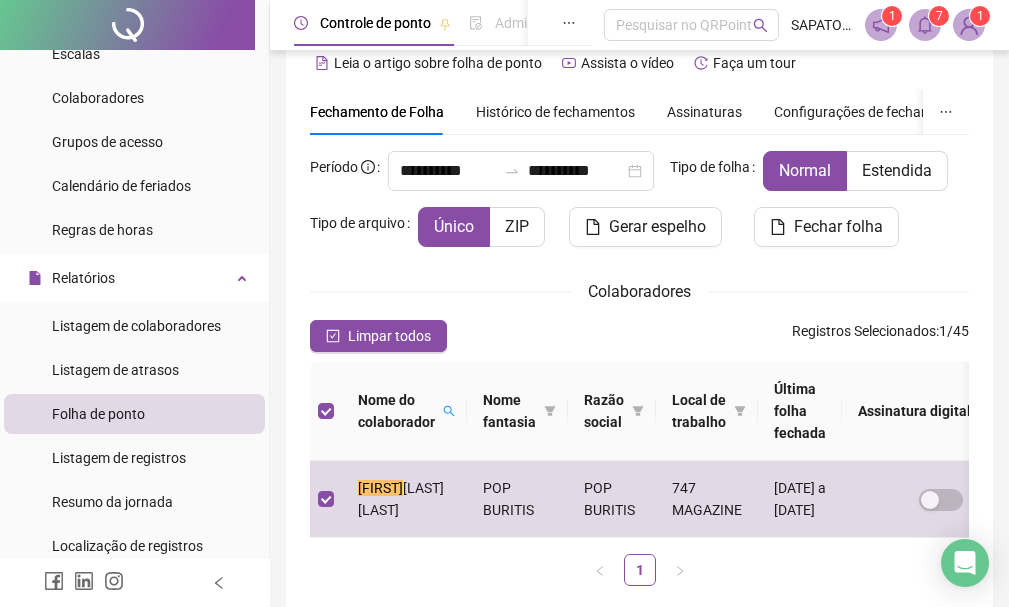 scroll, scrollTop: 0, scrollLeft: 0, axis: both 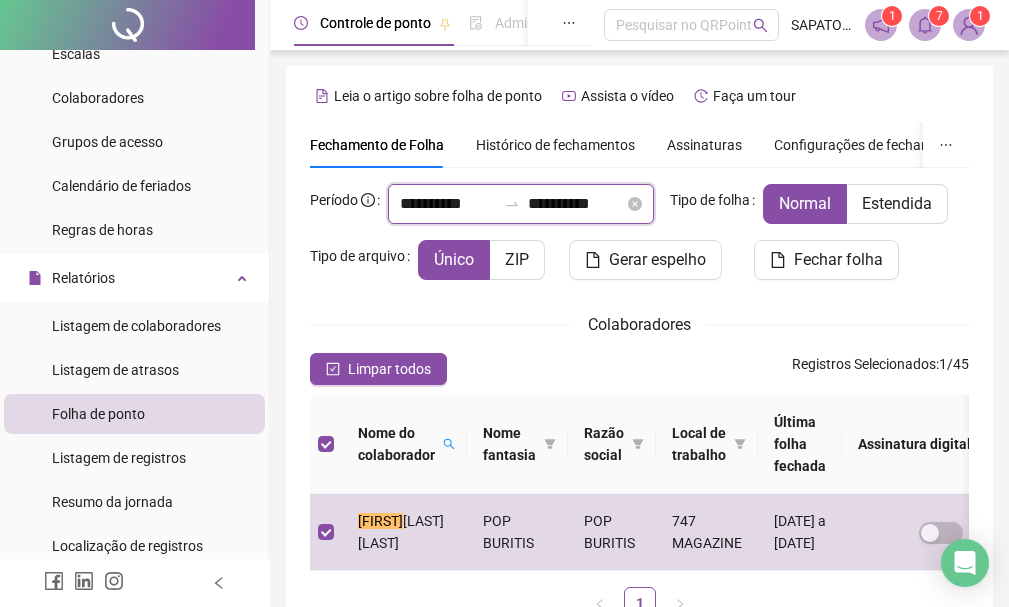 click on "**********" at bounding box center (448, 204) 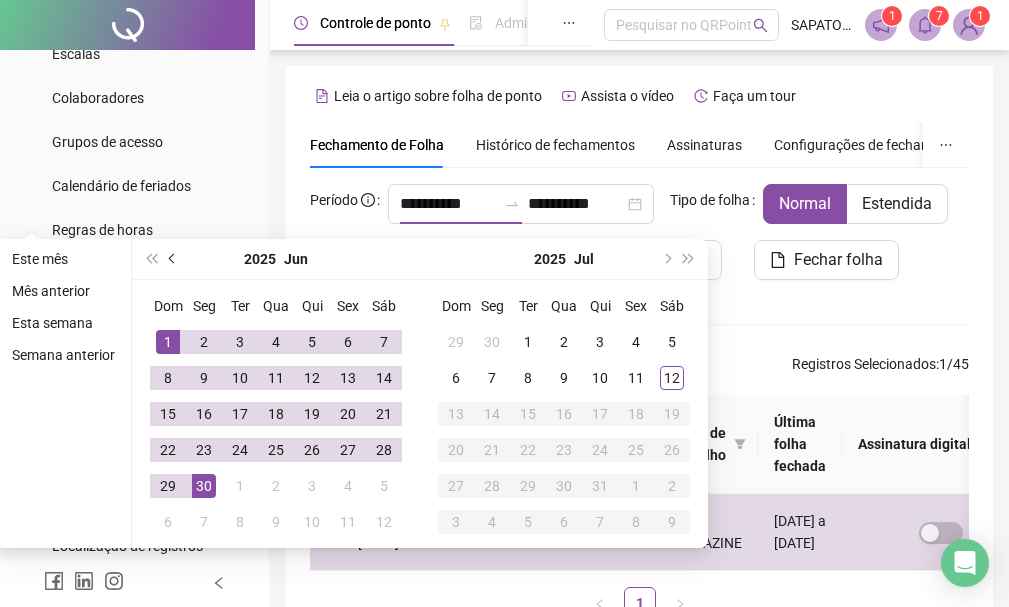 click at bounding box center (173, 259) 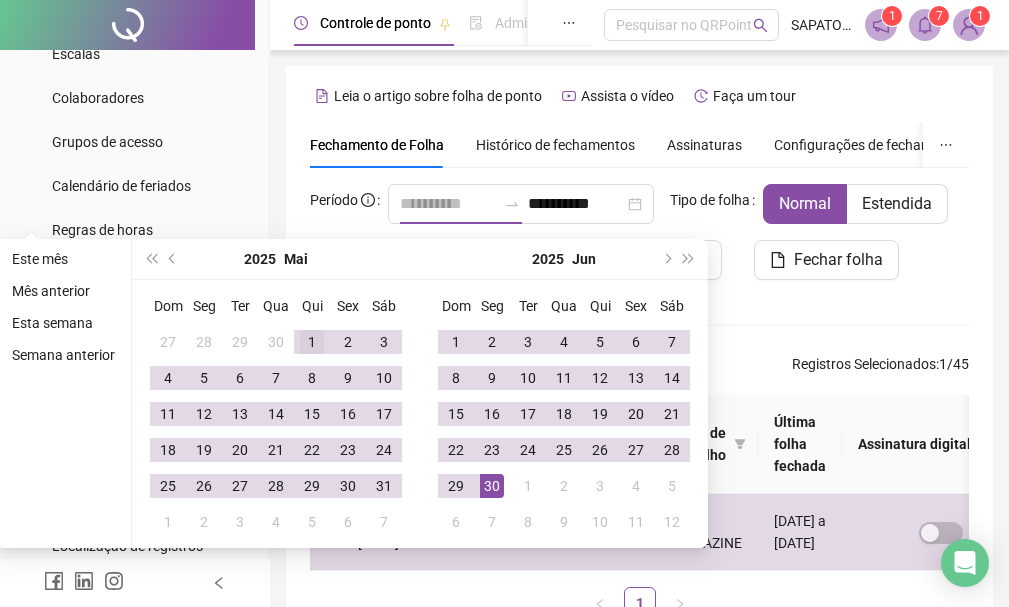type on "**********" 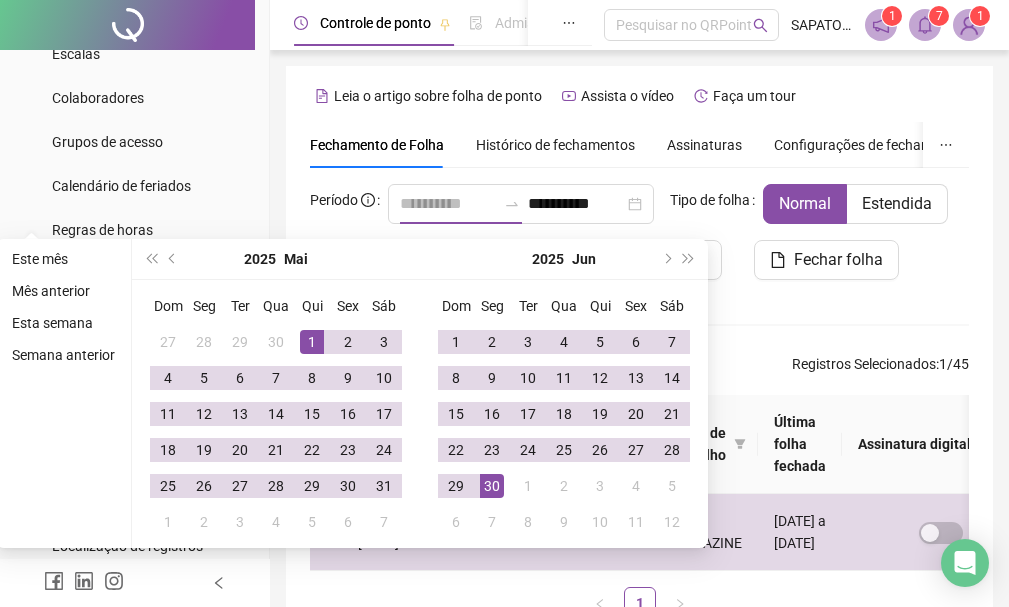 click on "1" at bounding box center (312, 342) 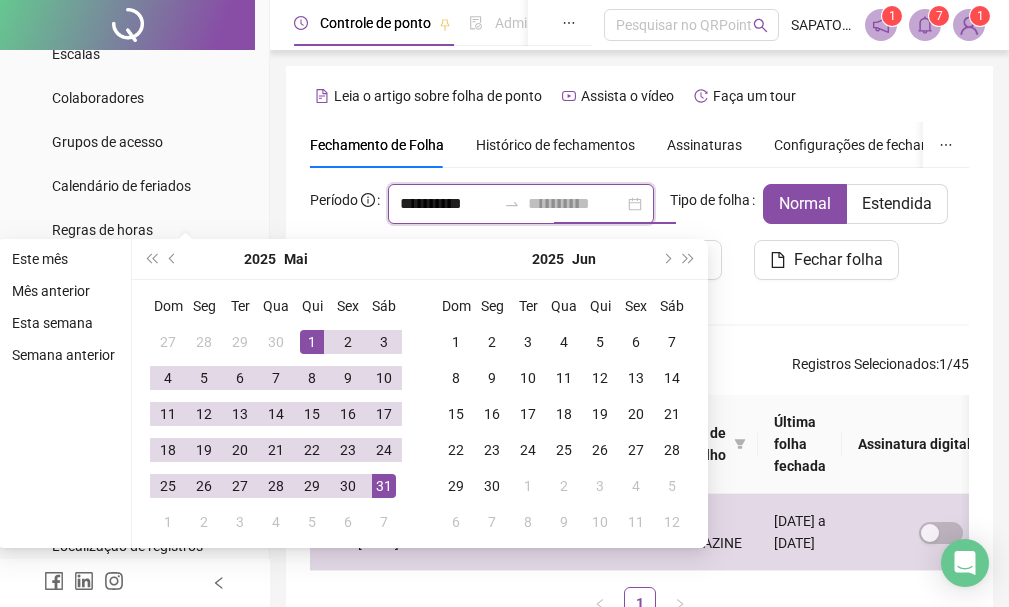 type on "**********" 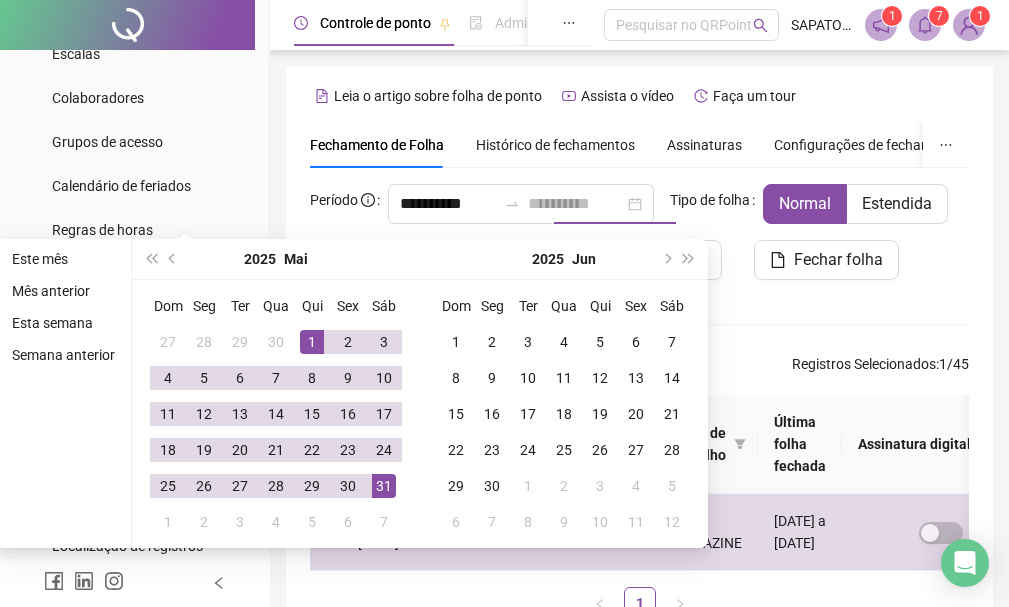 click on "31" at bounding box center [384, 486] 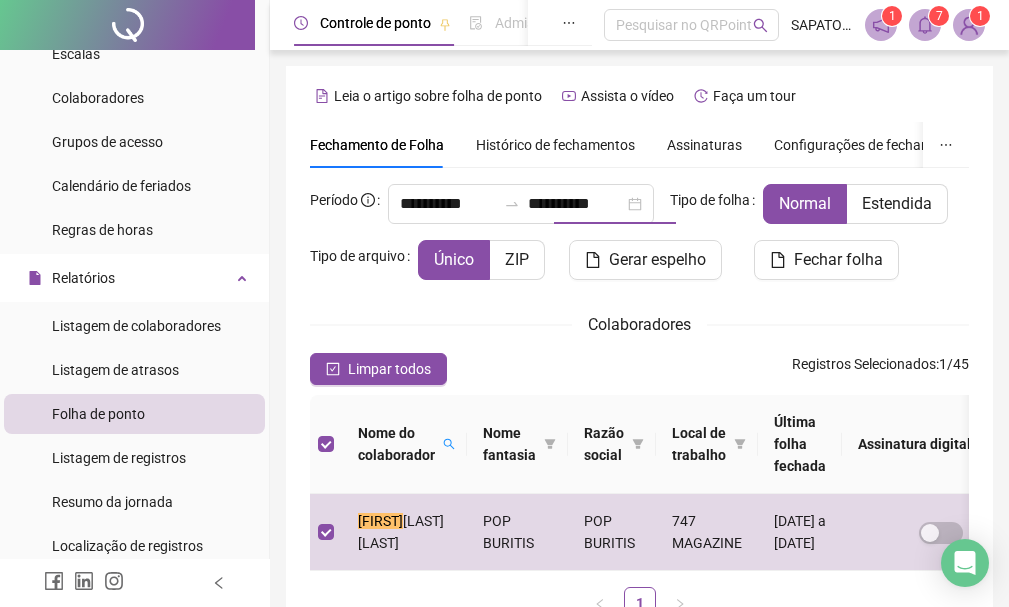 scroll, scrollTop: 197, scrollLeft: 0, axis: vertical 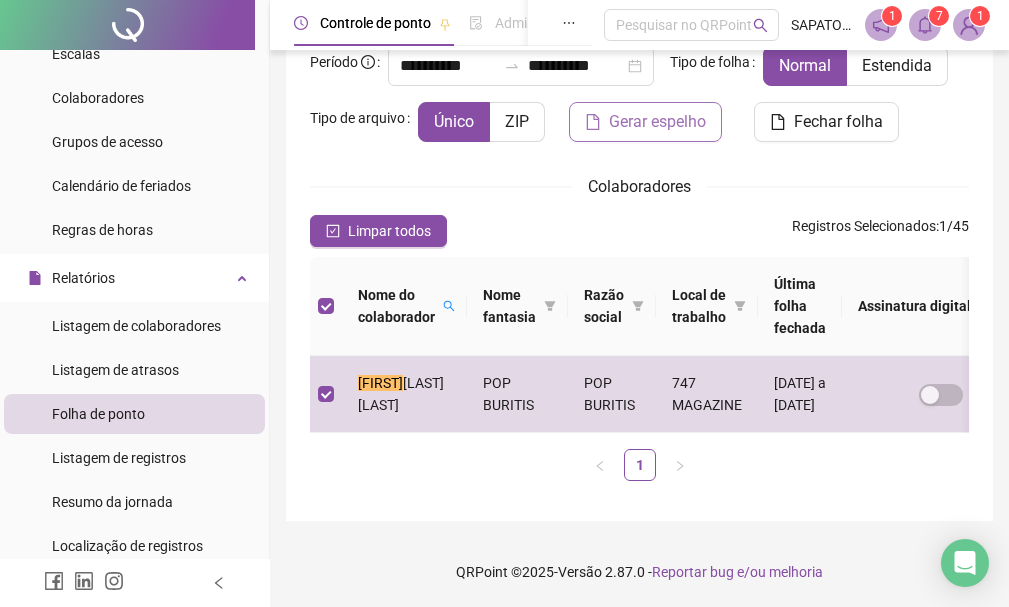 click on "Gerar espelho" at bounding box center [657, 122] 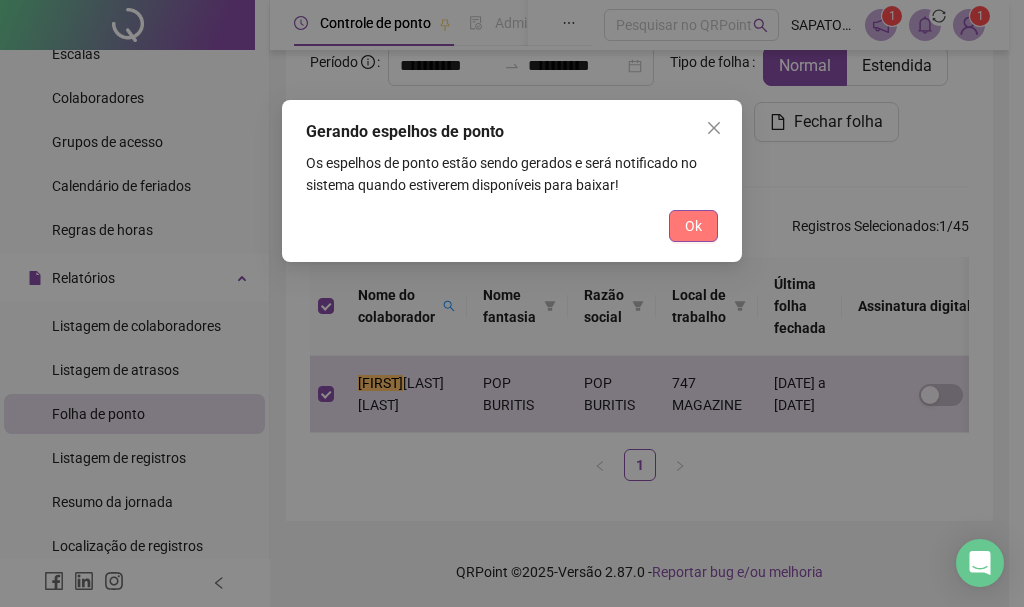 click on "Ok" at bounding box center (693, 226) 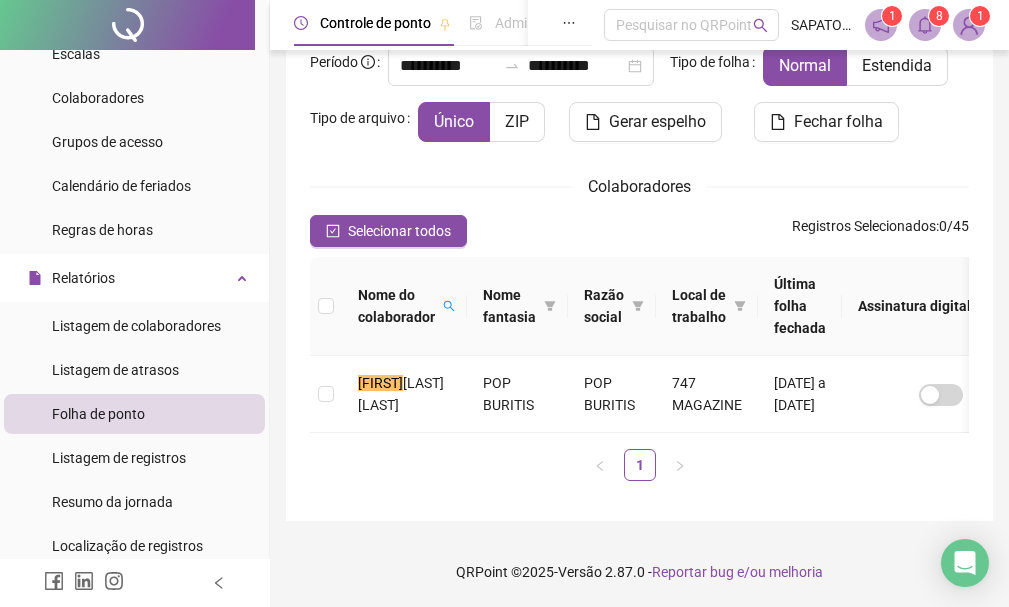 click 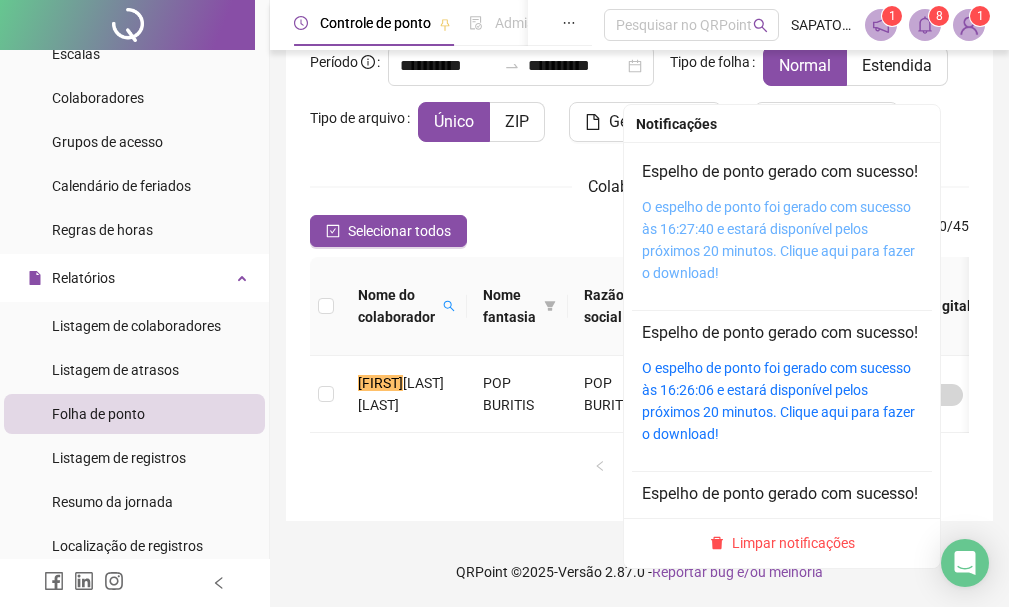 click on "O espelho de ponto foi gerado com sucesso às 16:27:40 e estará disponível pelos próximos 20 minutos.
Clique aqui para fazer o download!" at bounding box center (778, 240) 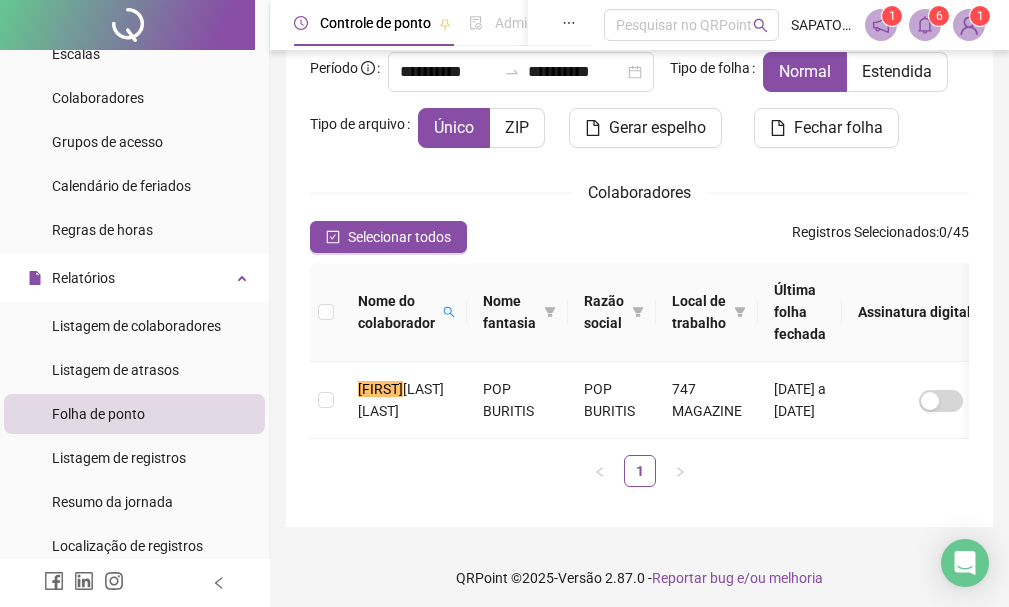 scroll, scrollTop: 97, scrollLeft: 0, axis: vertical 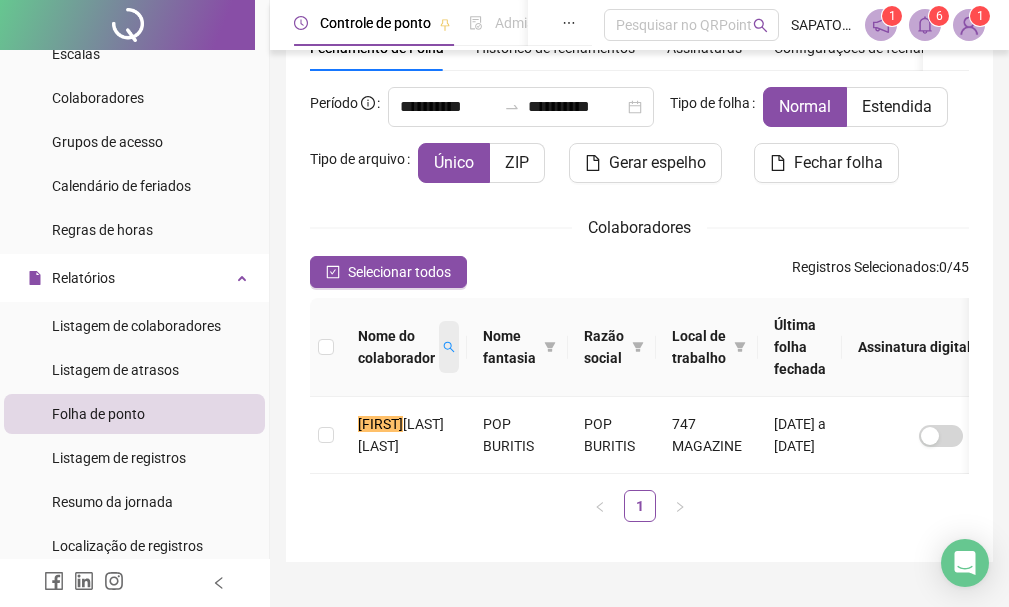 click 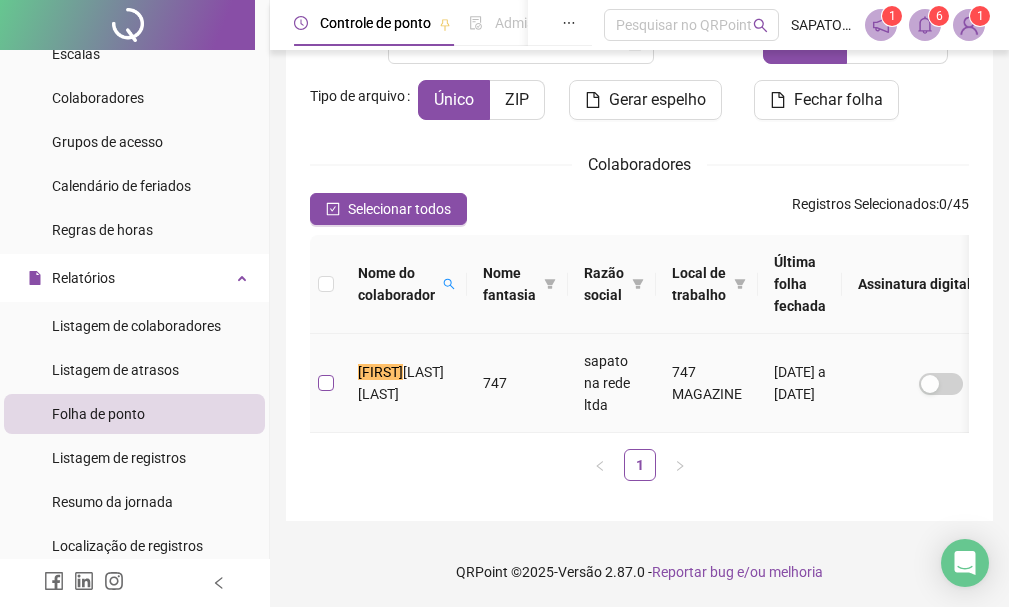click at bounding box center (326, 383) 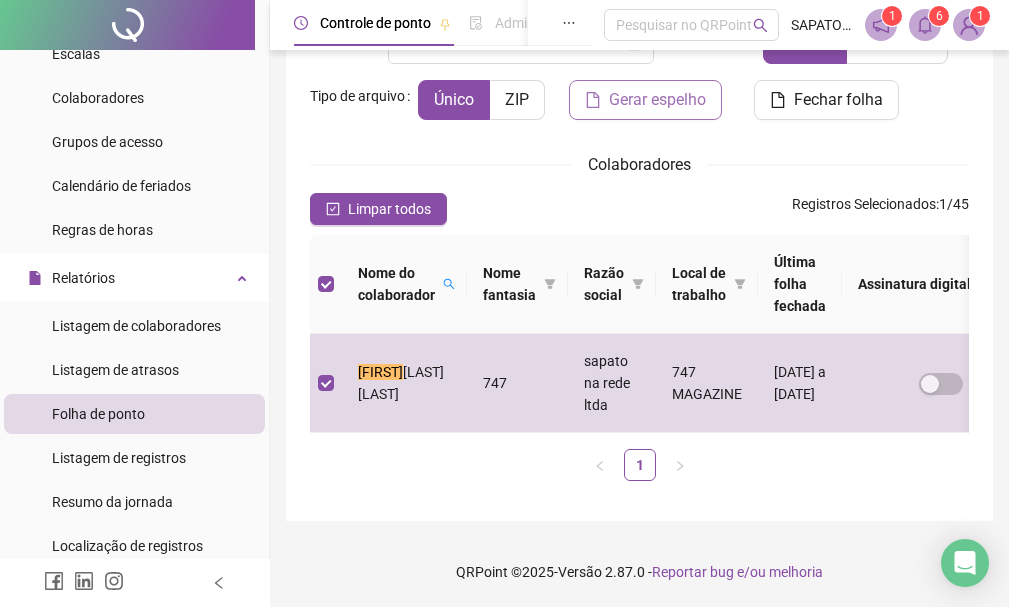 click on "Gerar espelho" at bounding box center [657, 100] 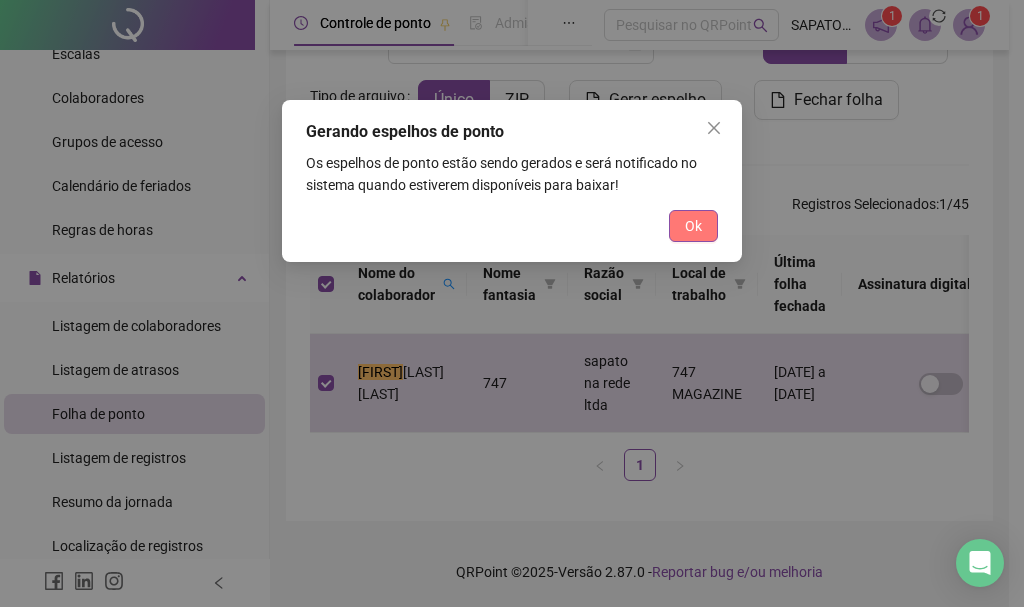 click on "Ok" at bounding box center [693, 226] 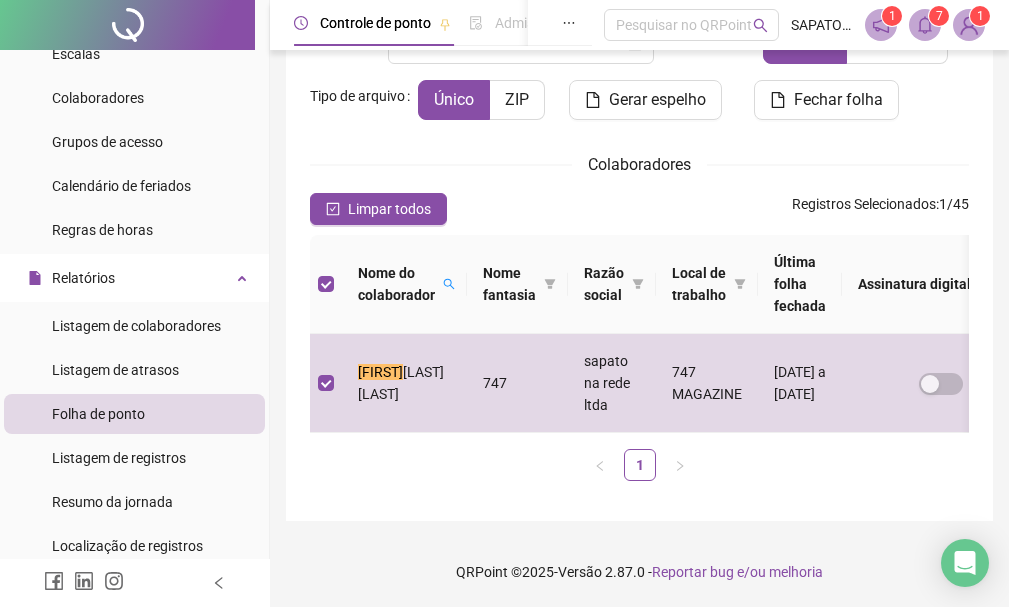 click on "7" at bounding box center [939, 16] 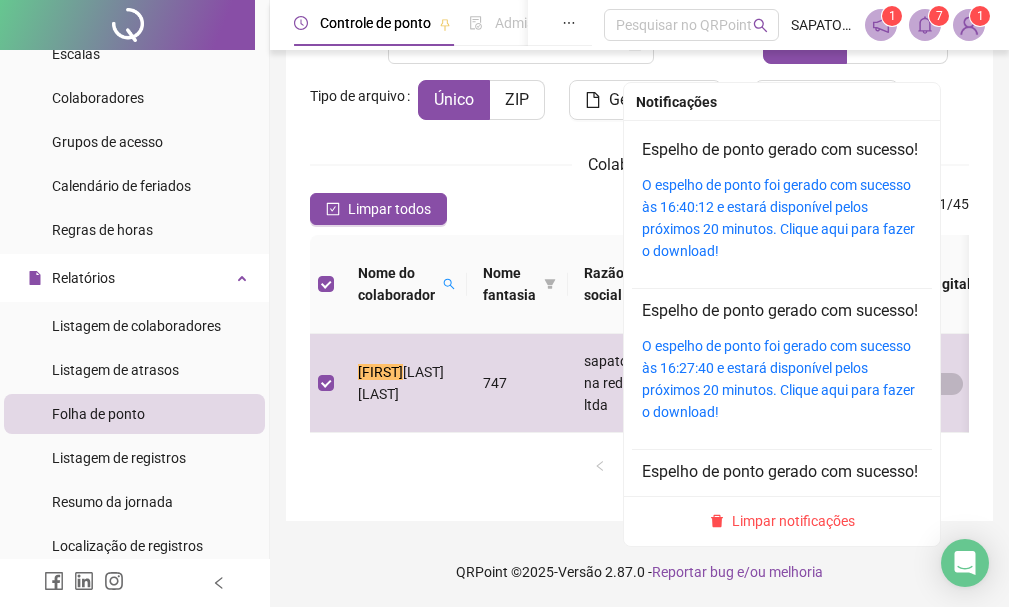 click on "O espelho de ponto foi gerado com sucesso às 16:40:12 e estará disponível pelos próximos 20 minutos.
Clique aqui para fazer o download!" at bounding box center [782, 218] 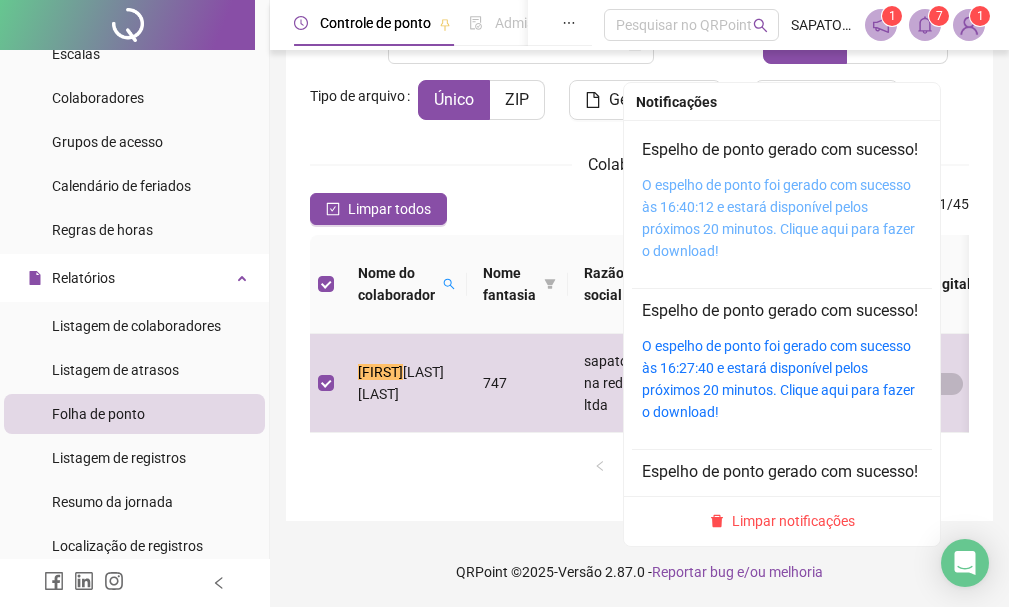 click on "O espelho de ponto foi gerado com sucesso às 16:40:12 e estará disponível pelos próximos 20 minutos.
Clique aqui para fazer o download!" at bounding box center (778, 218) 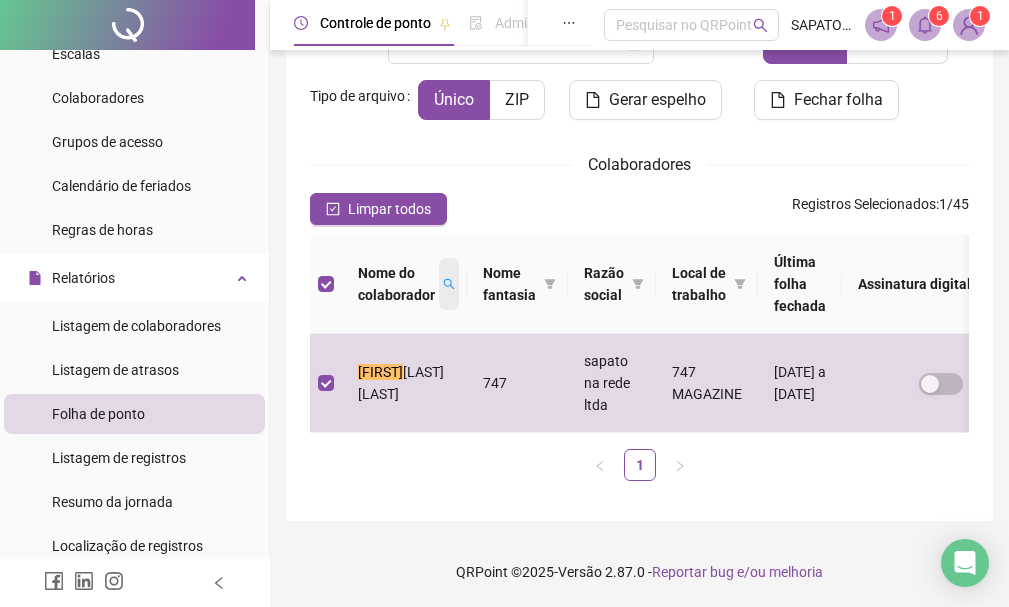 click at bounding box center [449, 284] 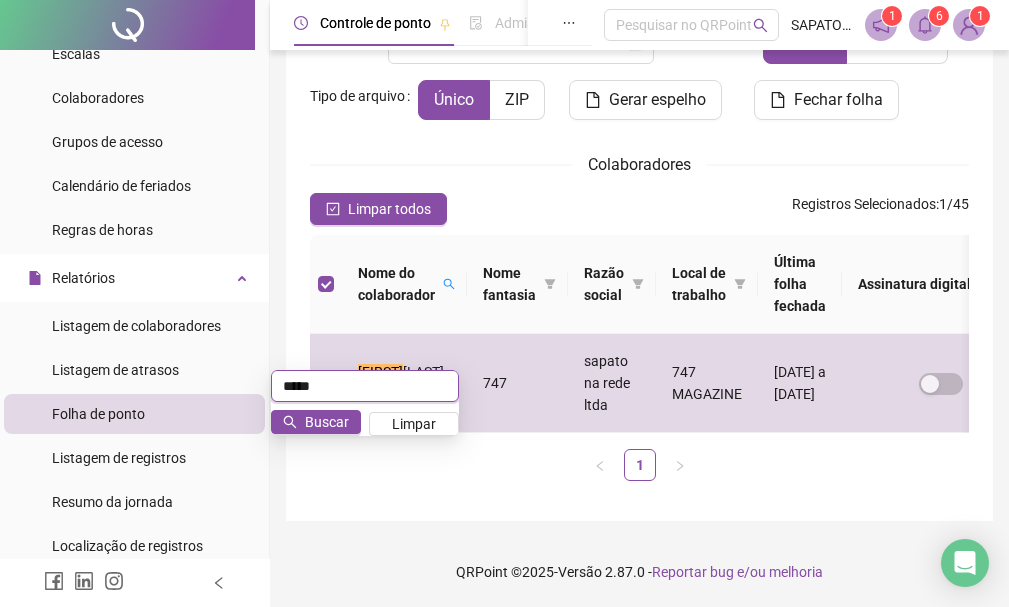 type on "*****" 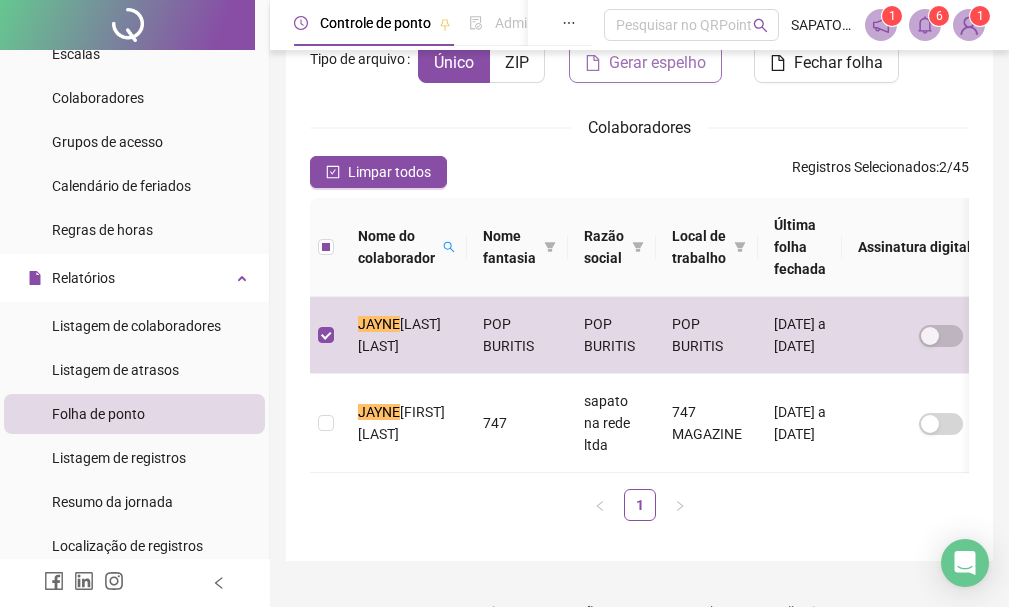 click on "Gerar espelho" at bounding box center (657, 63) 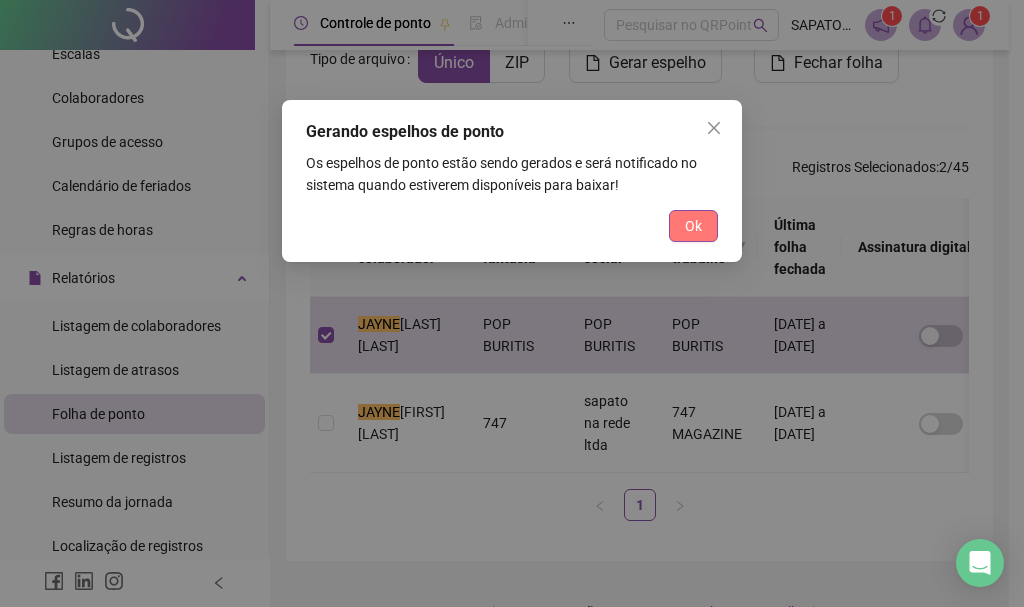 click on "Ok" at bounding box center (693, 226) 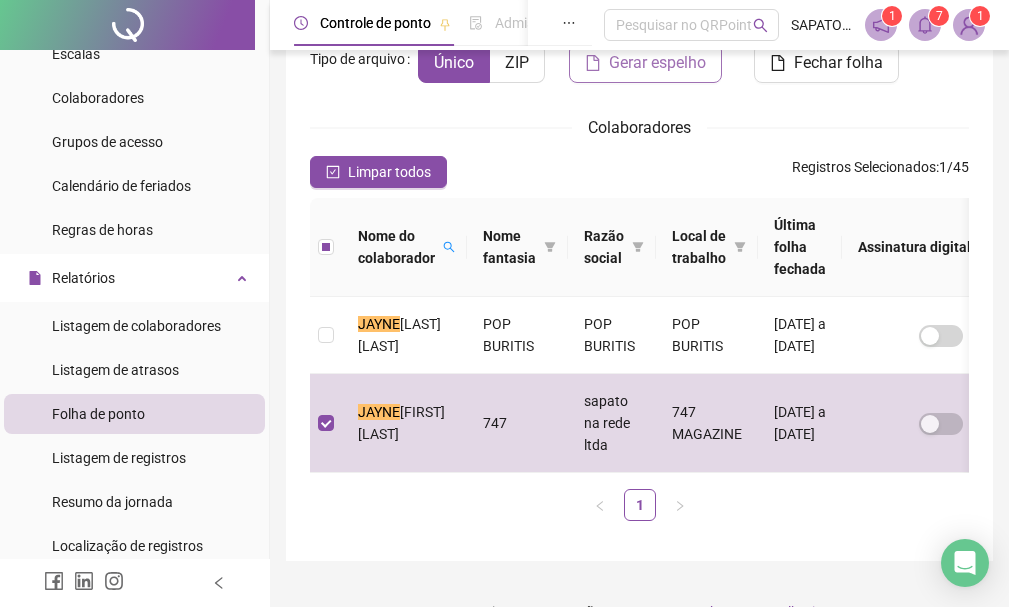 click on "Gerar espelho" at bounding box center (657, 63) 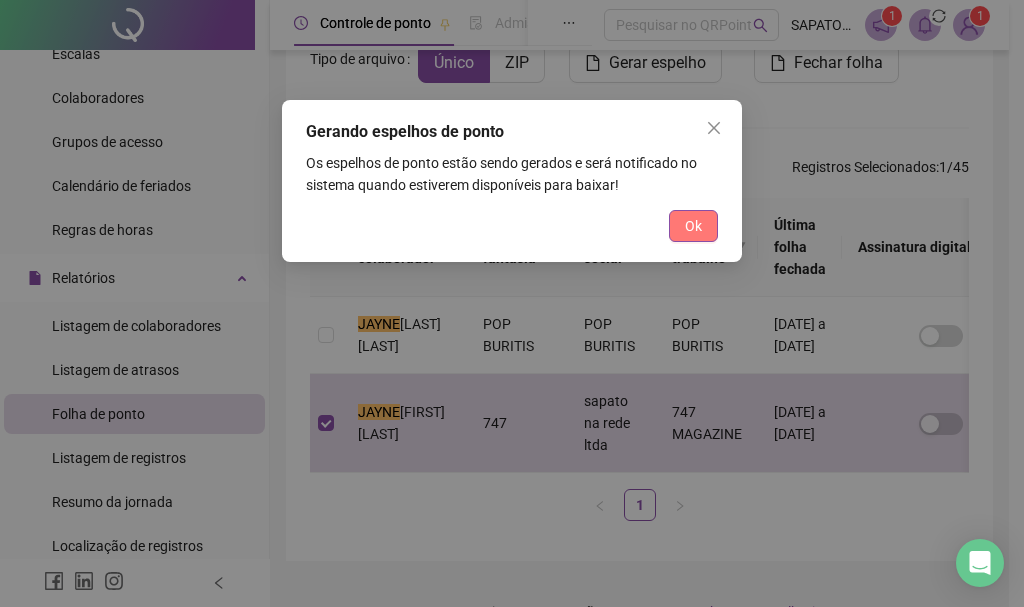 click on "Ok" at bounding box center [693, 226] 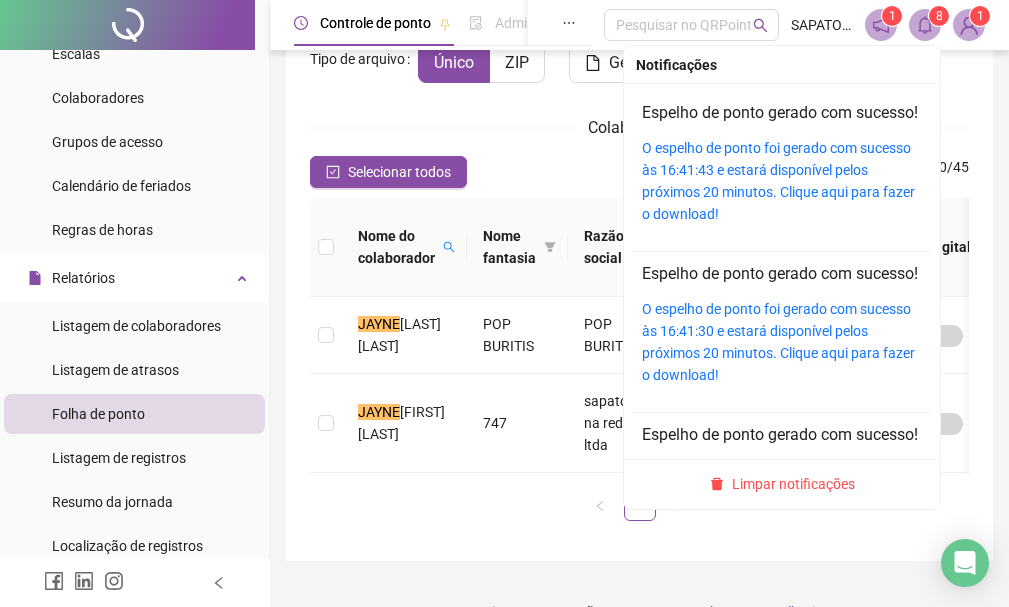 click on "8" at bounding box center [939, 16] 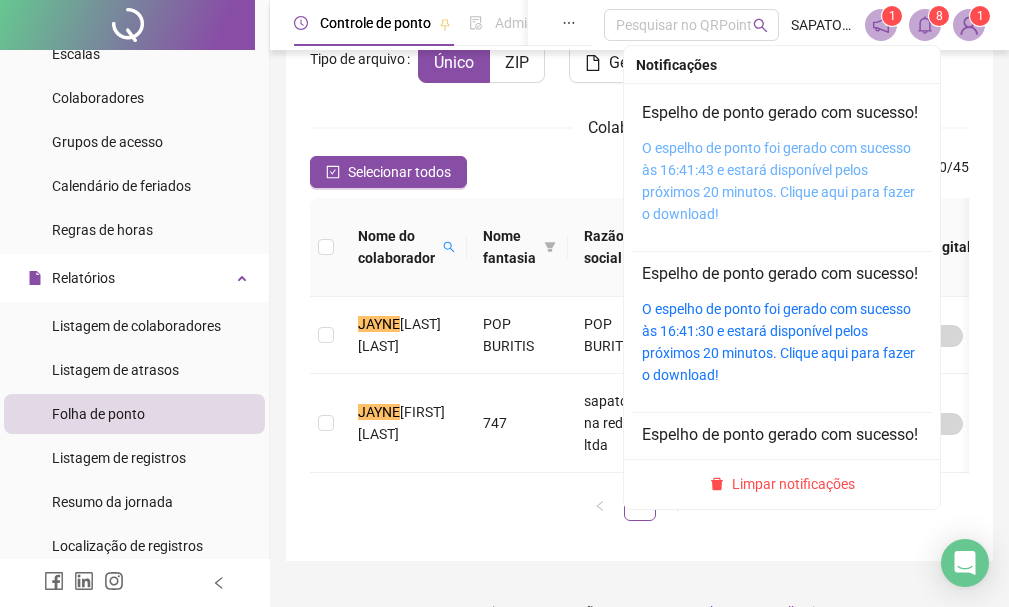 click on "O espelho de ponto foi gerado com sucesso às 16:41:43 e estará disponível pelos próximos 20 minutos.
Clique aqui para fazer o download!" at bounding box center (778, 181) 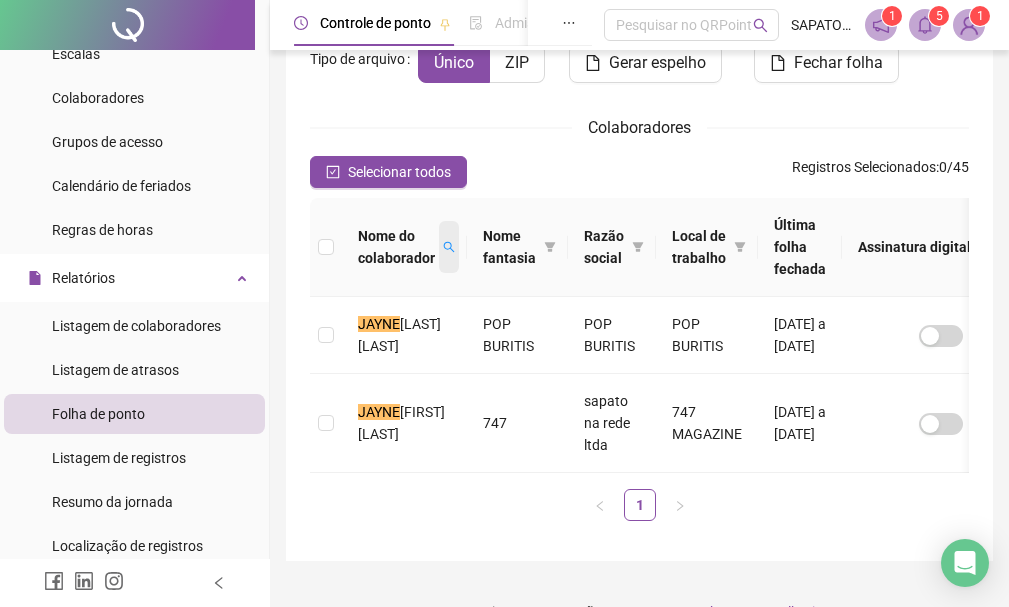 click 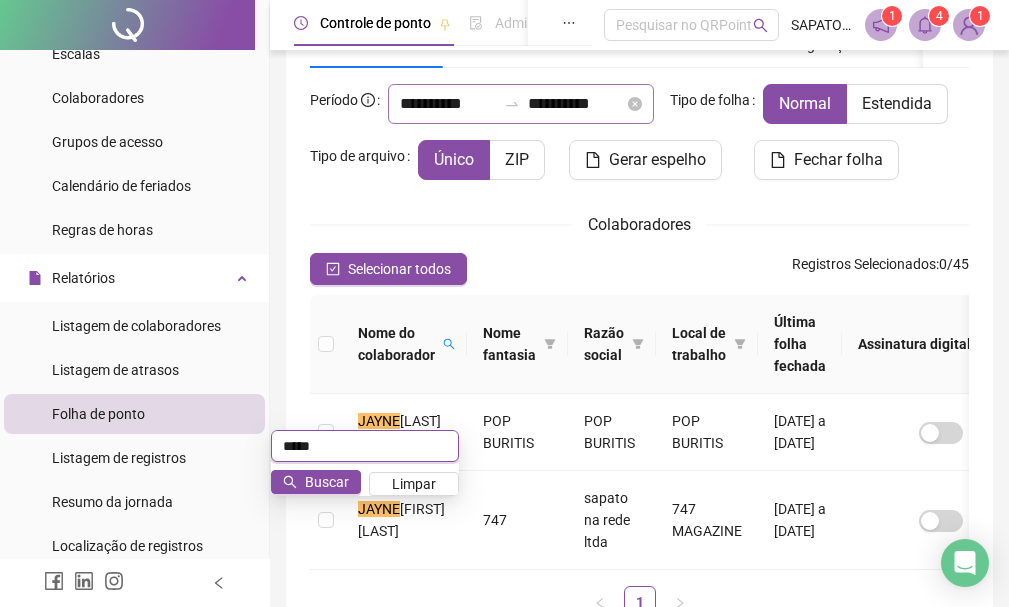 scroll, scrollTop: 200, scrollLeft: 0, axis: vertical 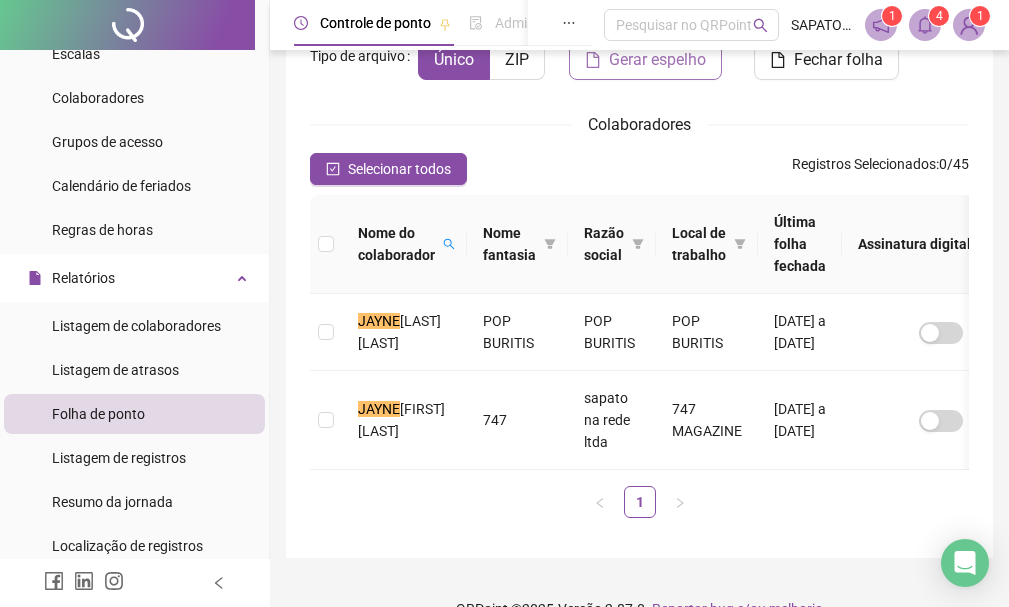 click on "Gerar espelho" at bounding box center [657, 60] 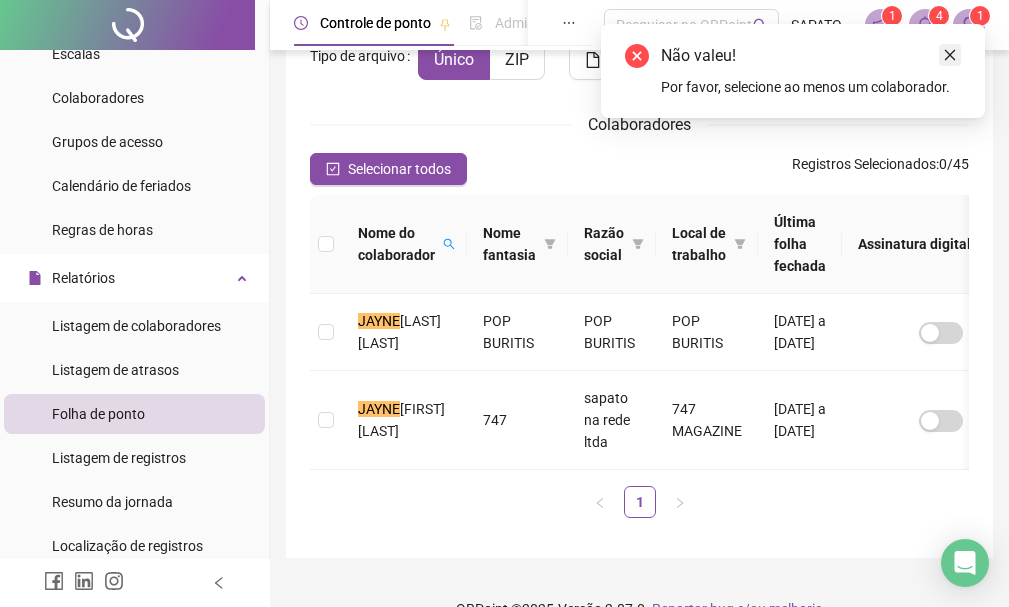 click 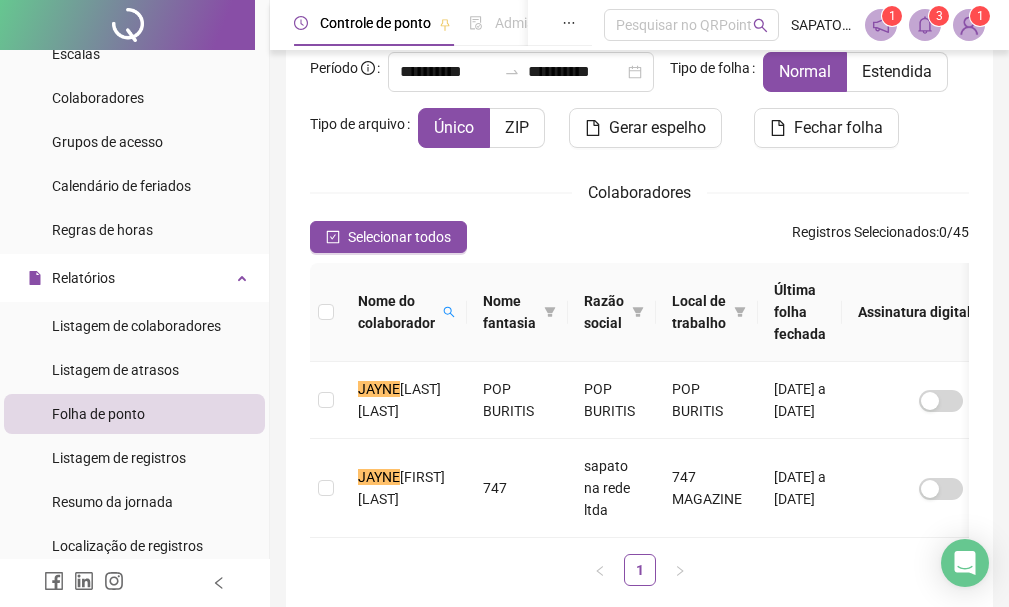 scroll, scrollTop: 97, scrollLeft: 0, axis: vertical 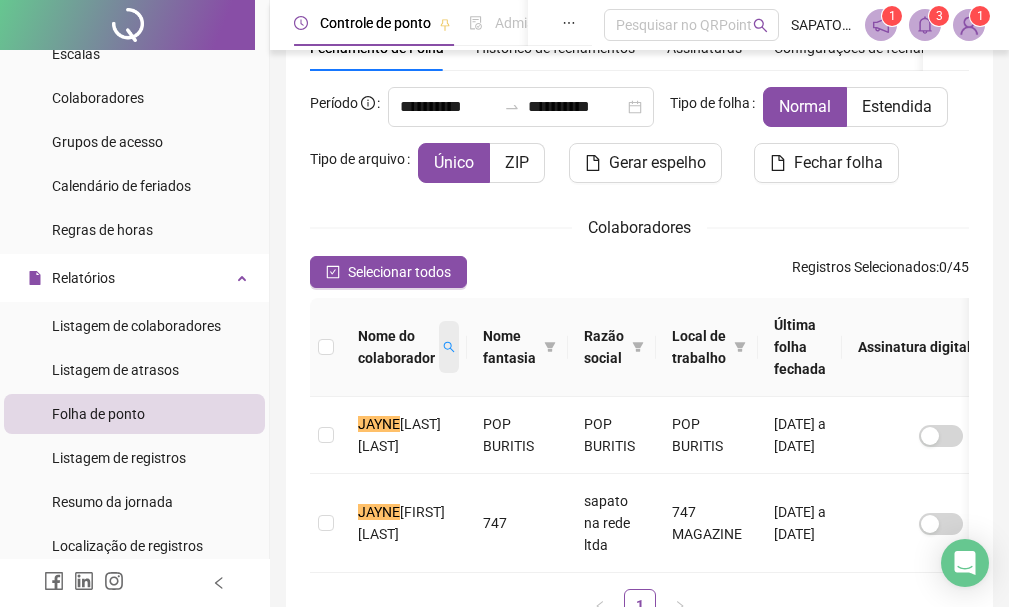 click 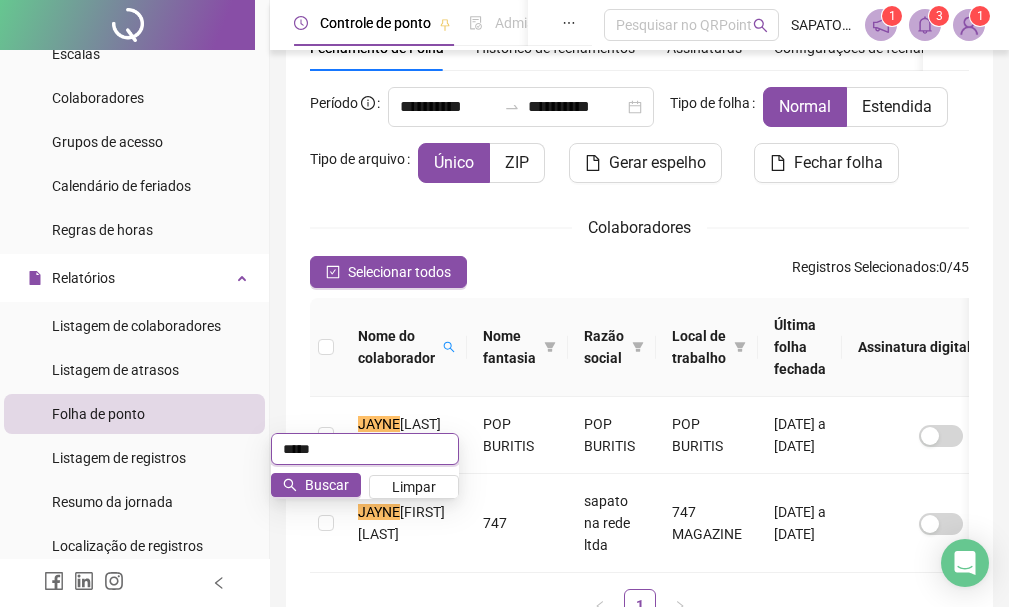 scroll, scrollTop: 0, scrollLeft: 0, axis: both 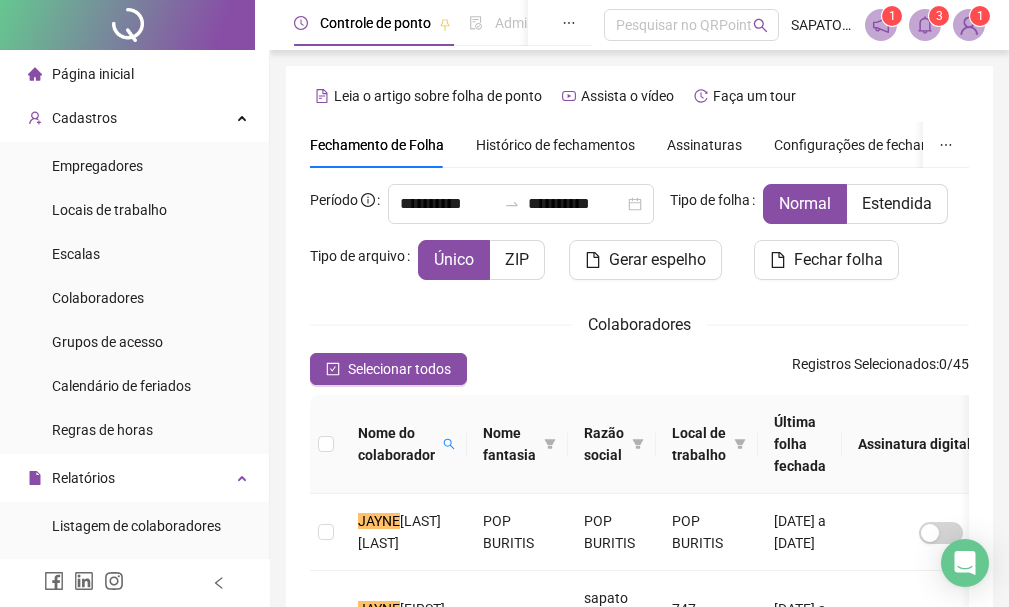 click on "Página inicial" at bounding box center [93, 74] 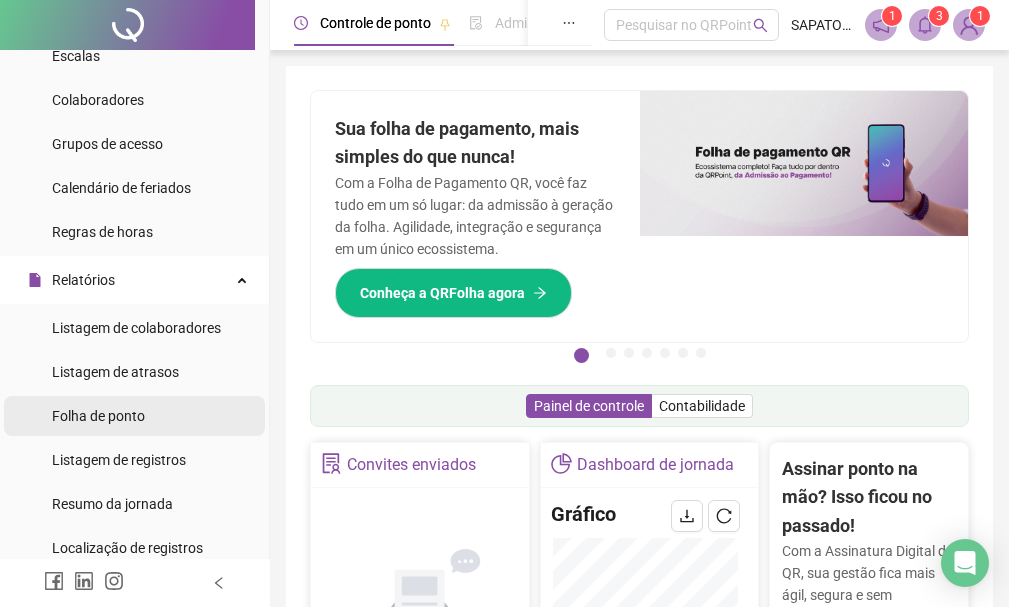 scroll, scrollTop: 200, scrollLeft: 0, axis: vertical 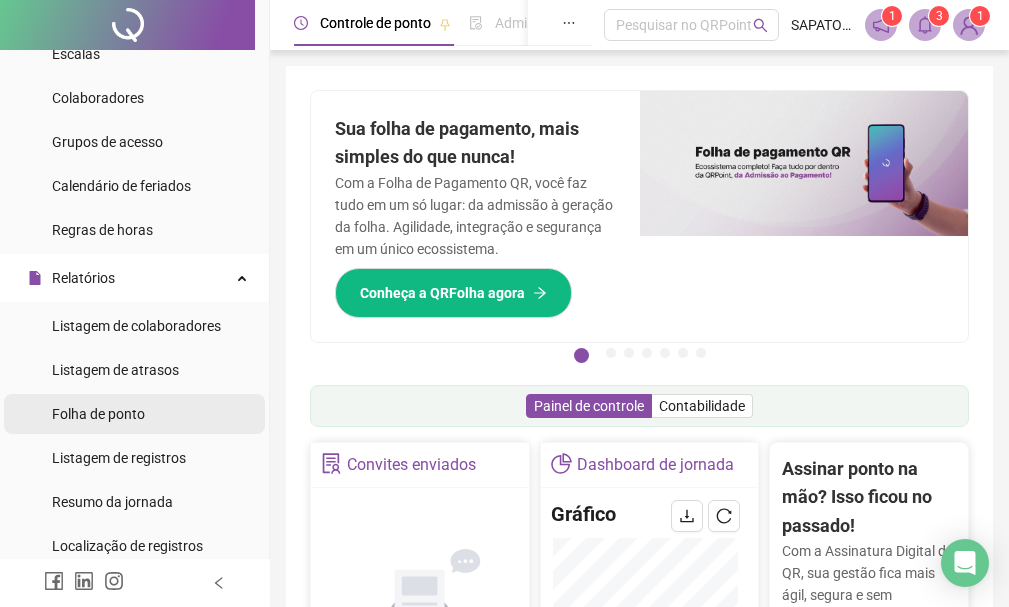 click on "Folha de ponto" at bounding box center (98, 414) 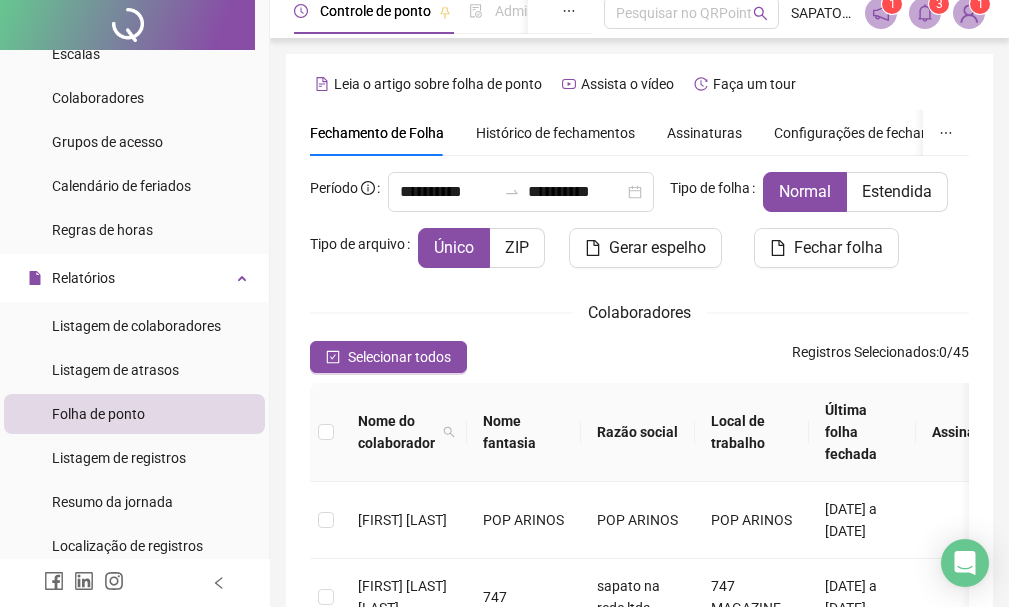 scroll, scrollTop: 0, scrollLeft: 0, axis: both 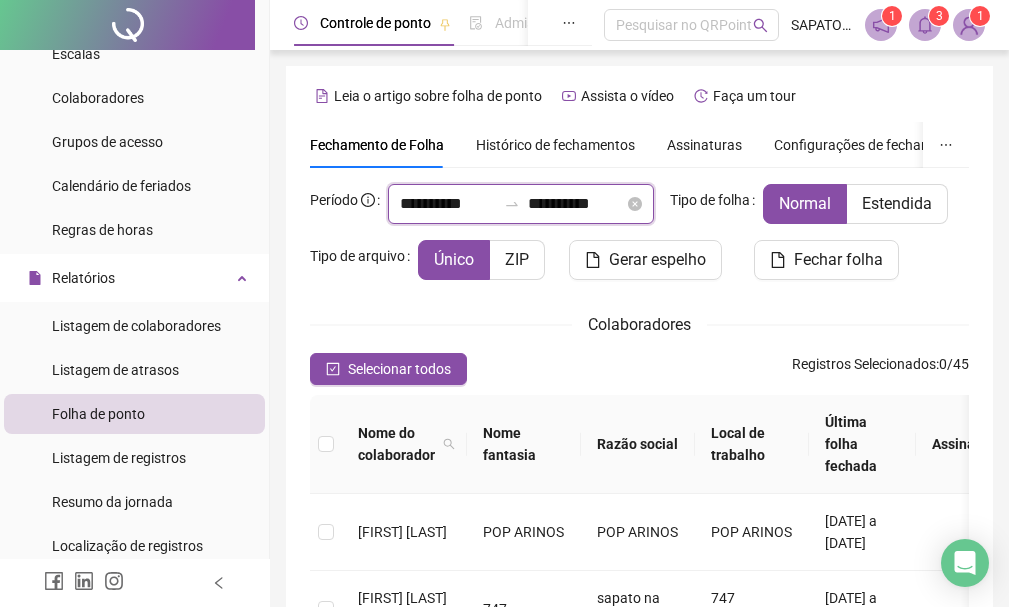click on "**********" at bounding box center [448, 204] 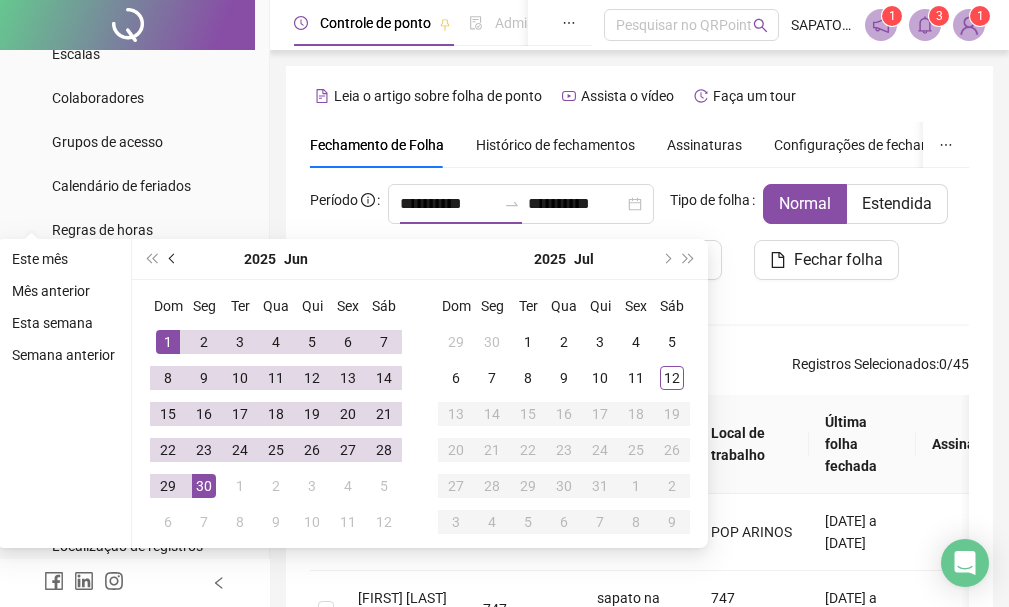click at bounding box center [174, 259] 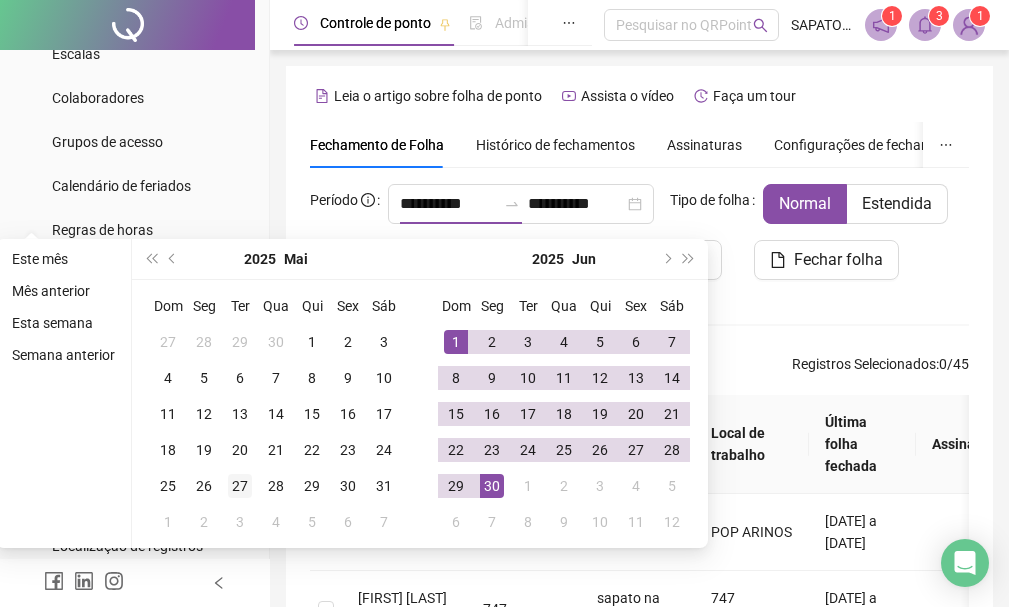 scroll, scrollTop: 197, scrollLeft: 0, axis: vertical 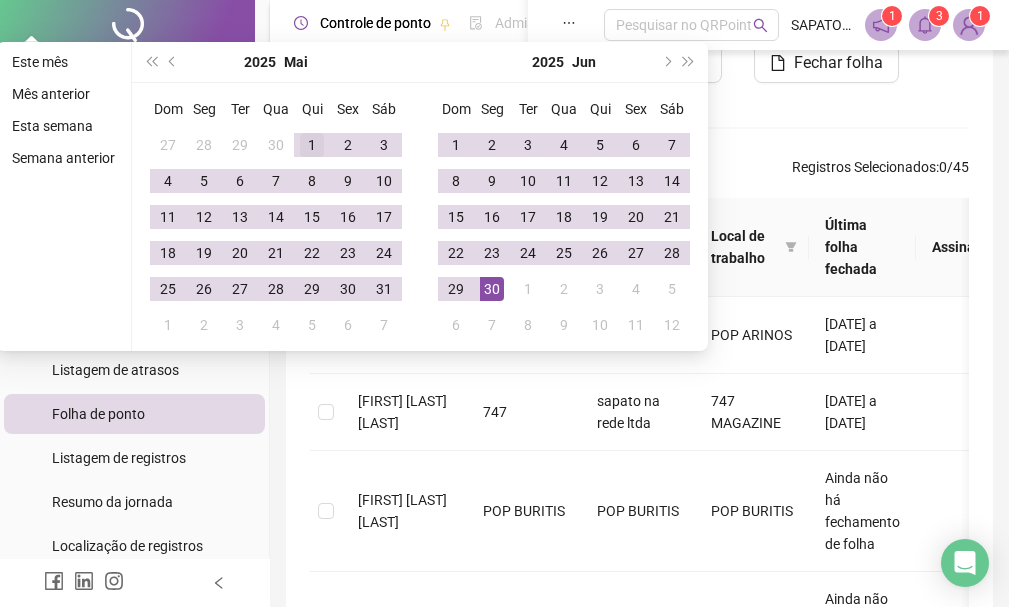 type on "**********" 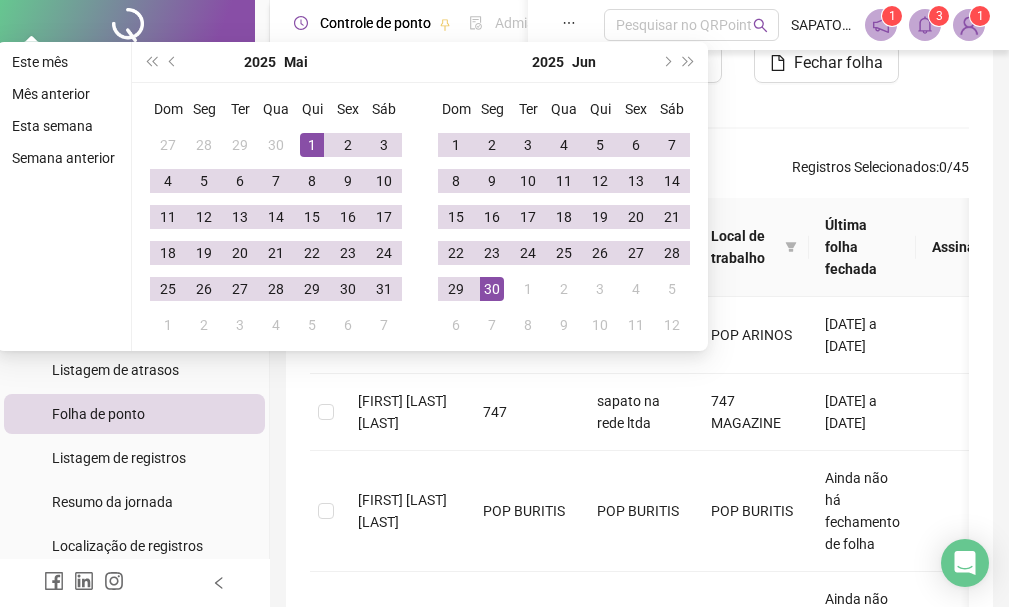 click on "1" at bounding box center [312, 145] 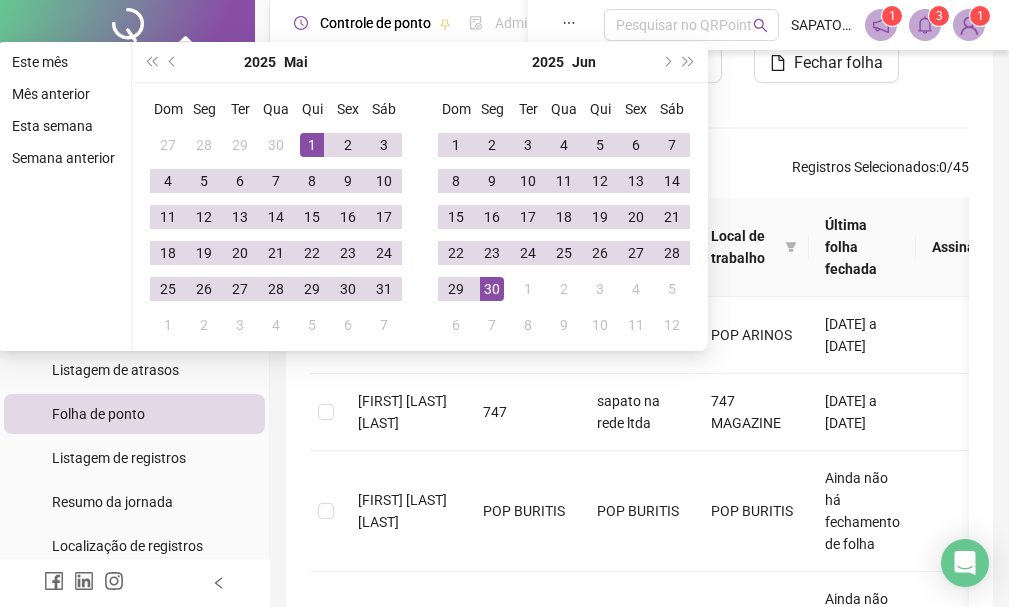 scroll, scrollTop: 192, scrollLeft: 0, axis: vertical 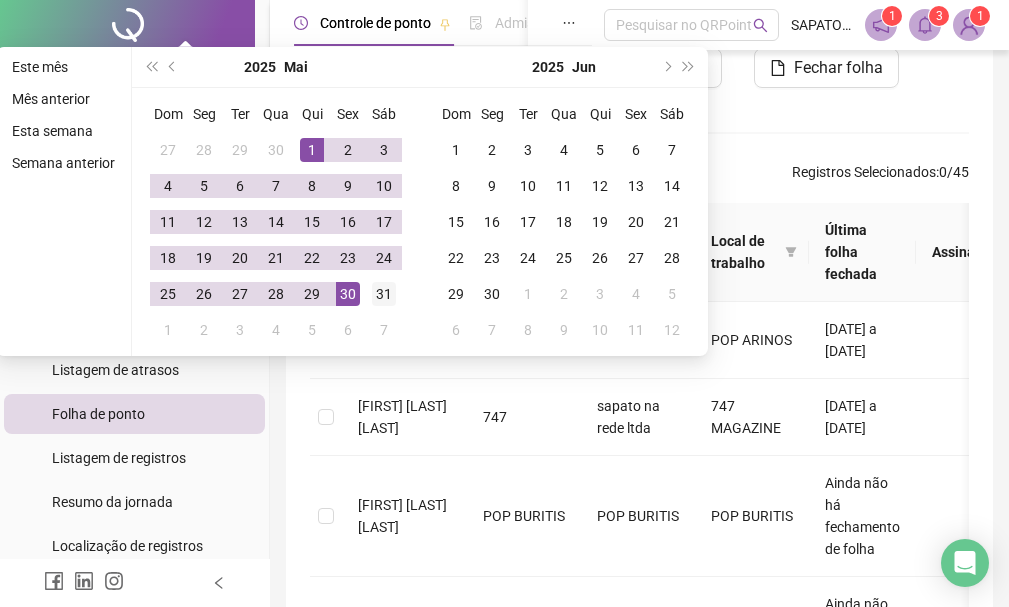 type on "**********" 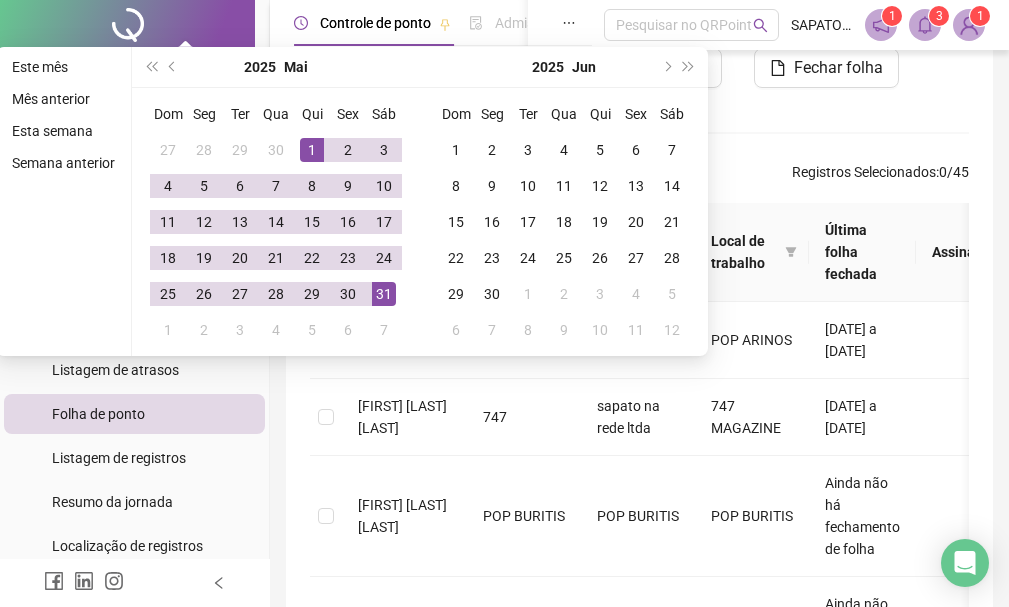click on "31" at bounding box center (384, 294) 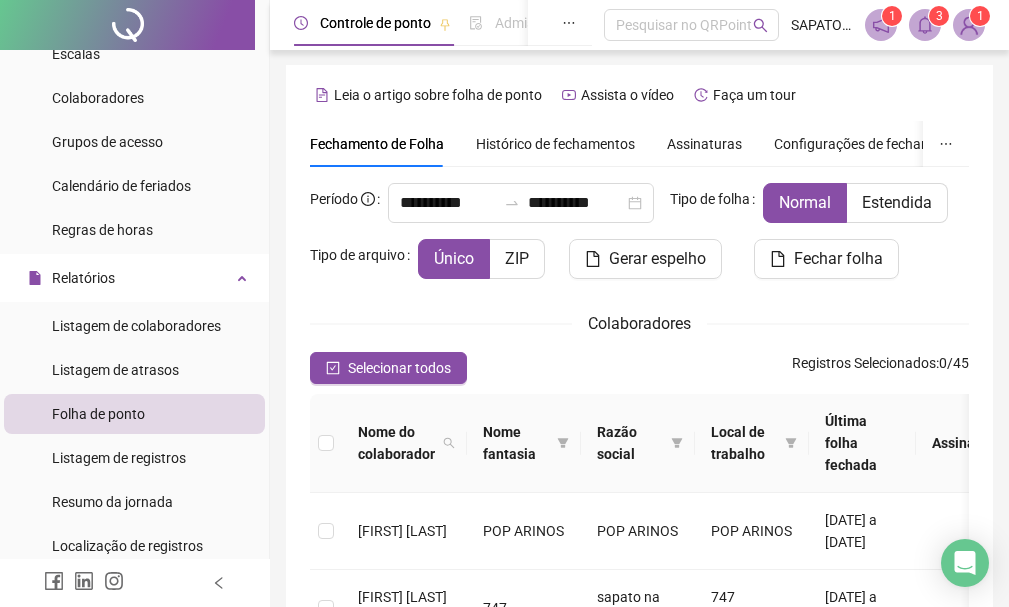 scroll, scrollTop: 0, scrollLeft: 0, axis: both 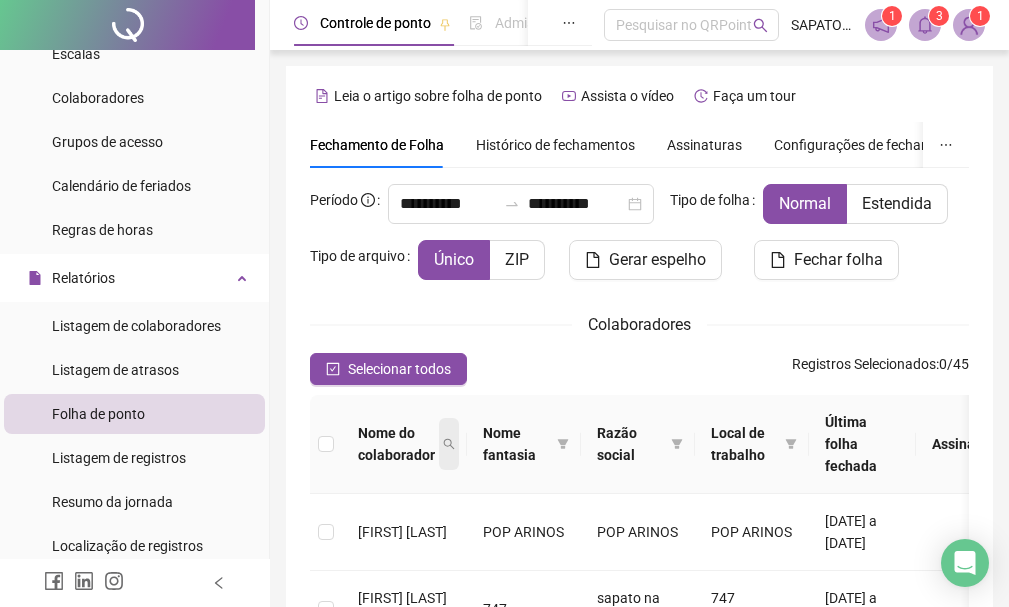click at bounding box center (449, 444) 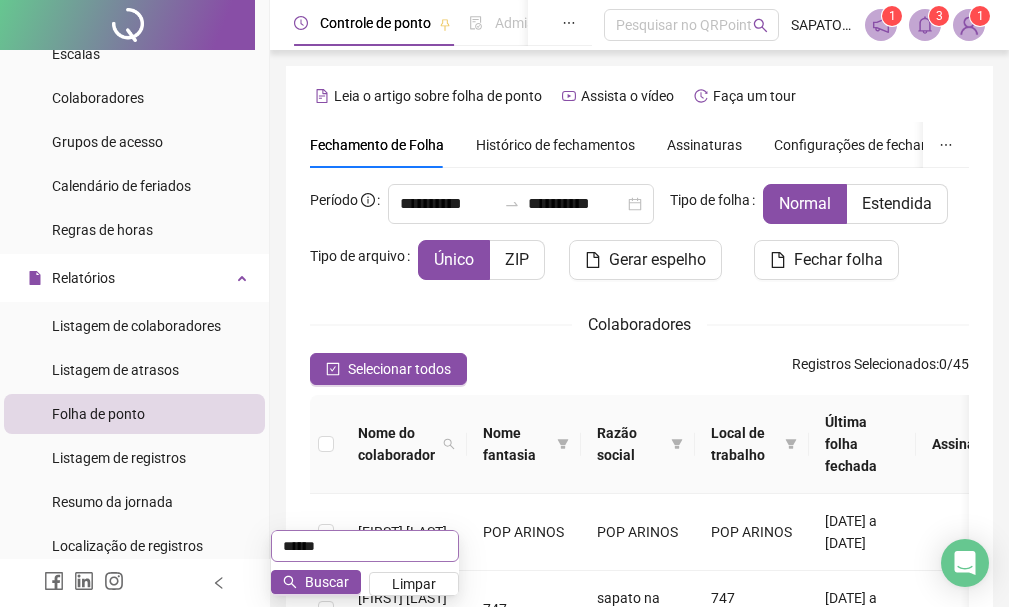 type on "******" 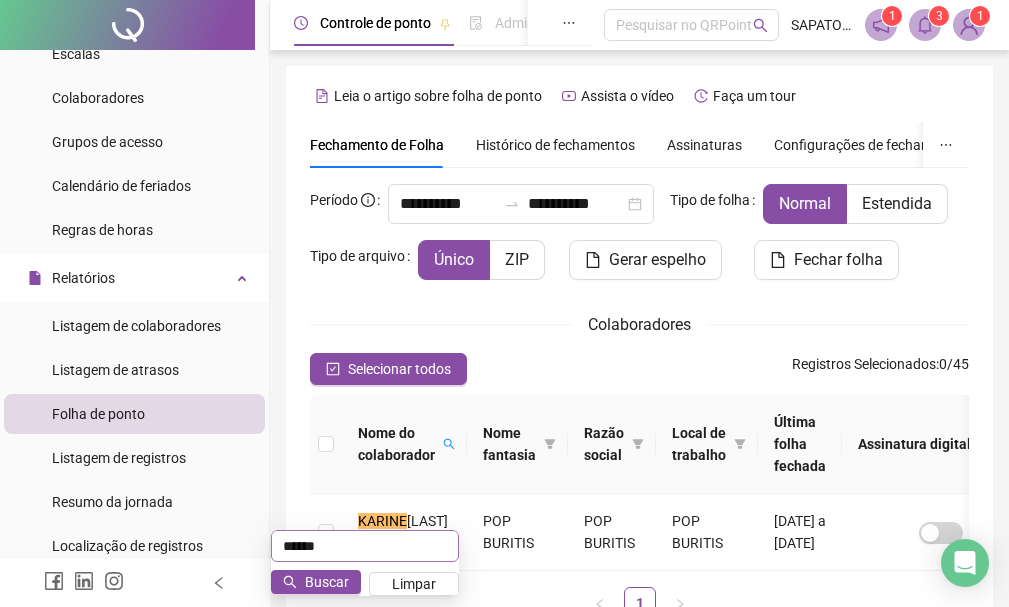 scroll, scrollTop: 197, scrollLeft: 0, axis: vertical 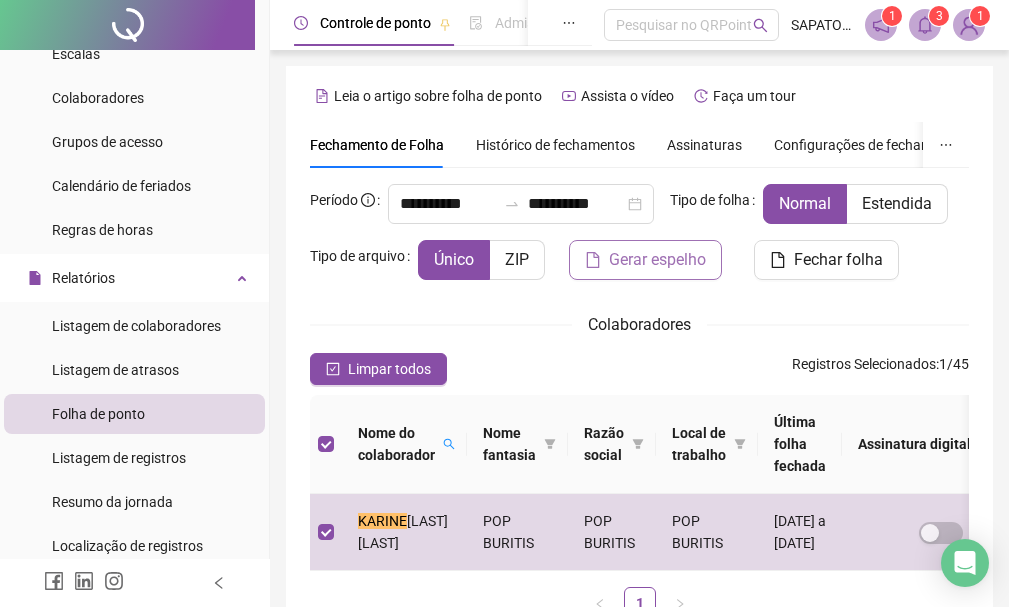 click on "Gerar espelho" at bounding box center [657, 260] 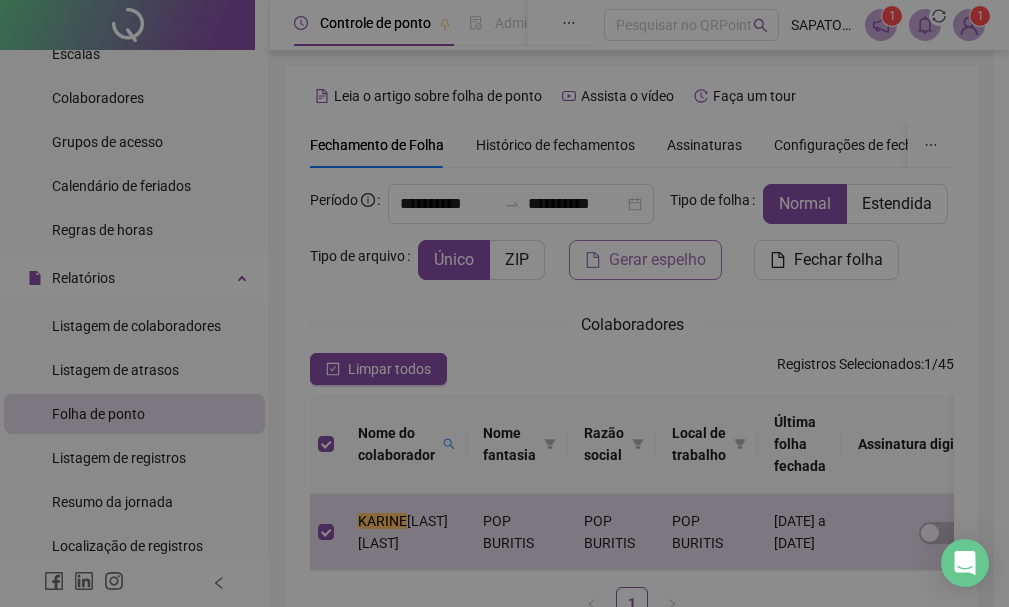 scroll, scrollTop: 197, scrollLeft: 0, axis: vertical 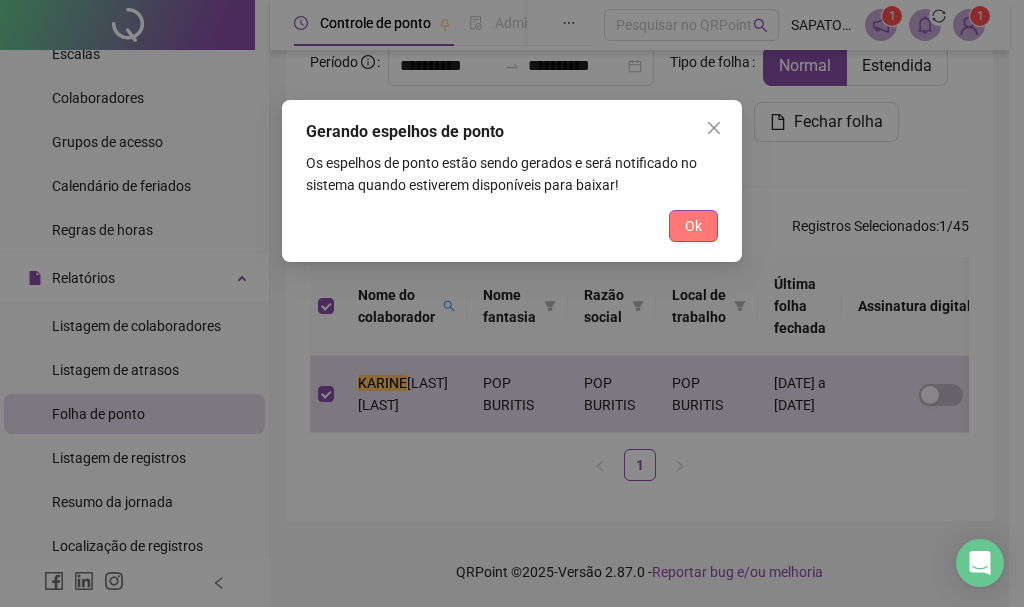 click on "Ok" at bounding box center [693, 226] 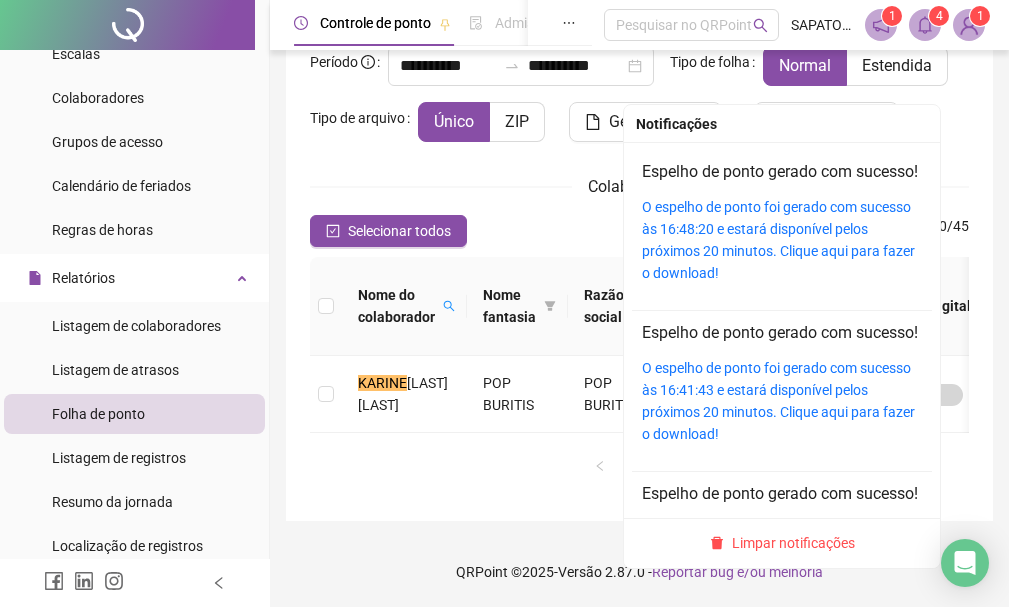 drag, startPoint x: 932, startPoint y: 20, endPoint x: 916, endPoint y: 36, distance: 22.627417 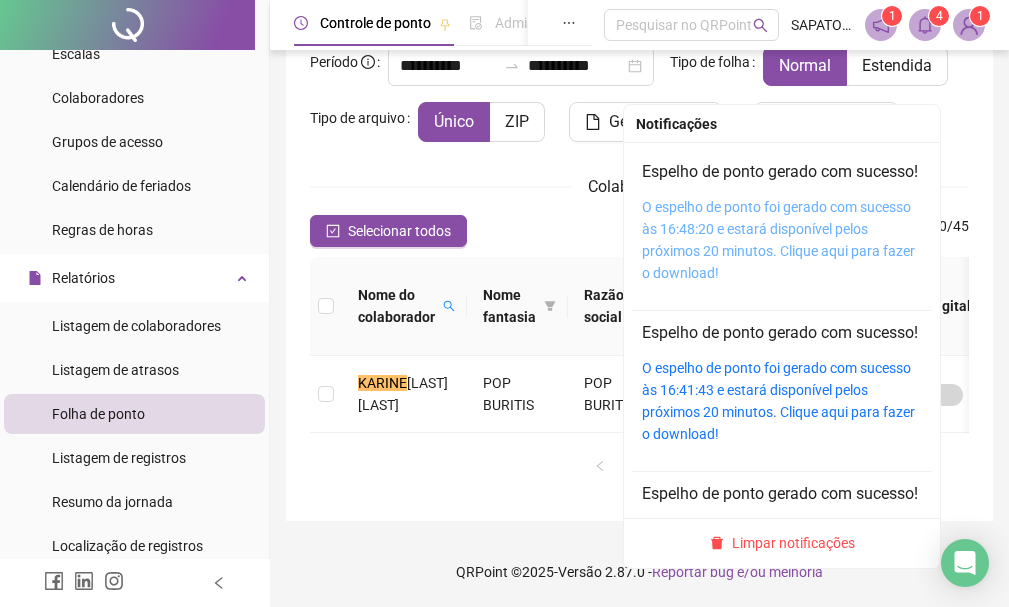 click on "O espelho de ponto foi gerado com sucesso às 16:48:20 e estará disponível pelos próximos 20 minutos.
Clique aqui para fazer o download!" at bounding box center [778, 240] 